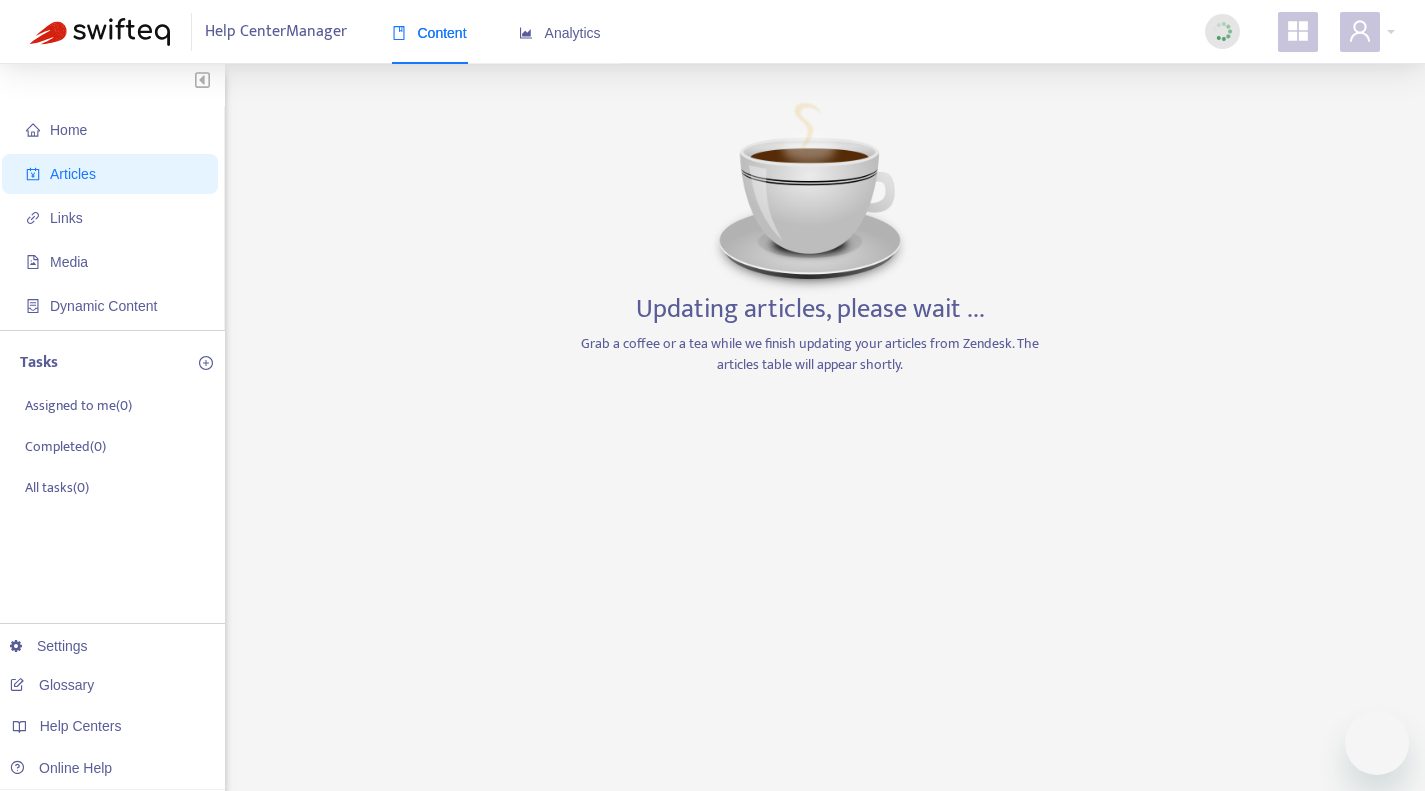 scroll, scrollTop: 0, scrollLeft: 0, axis: both 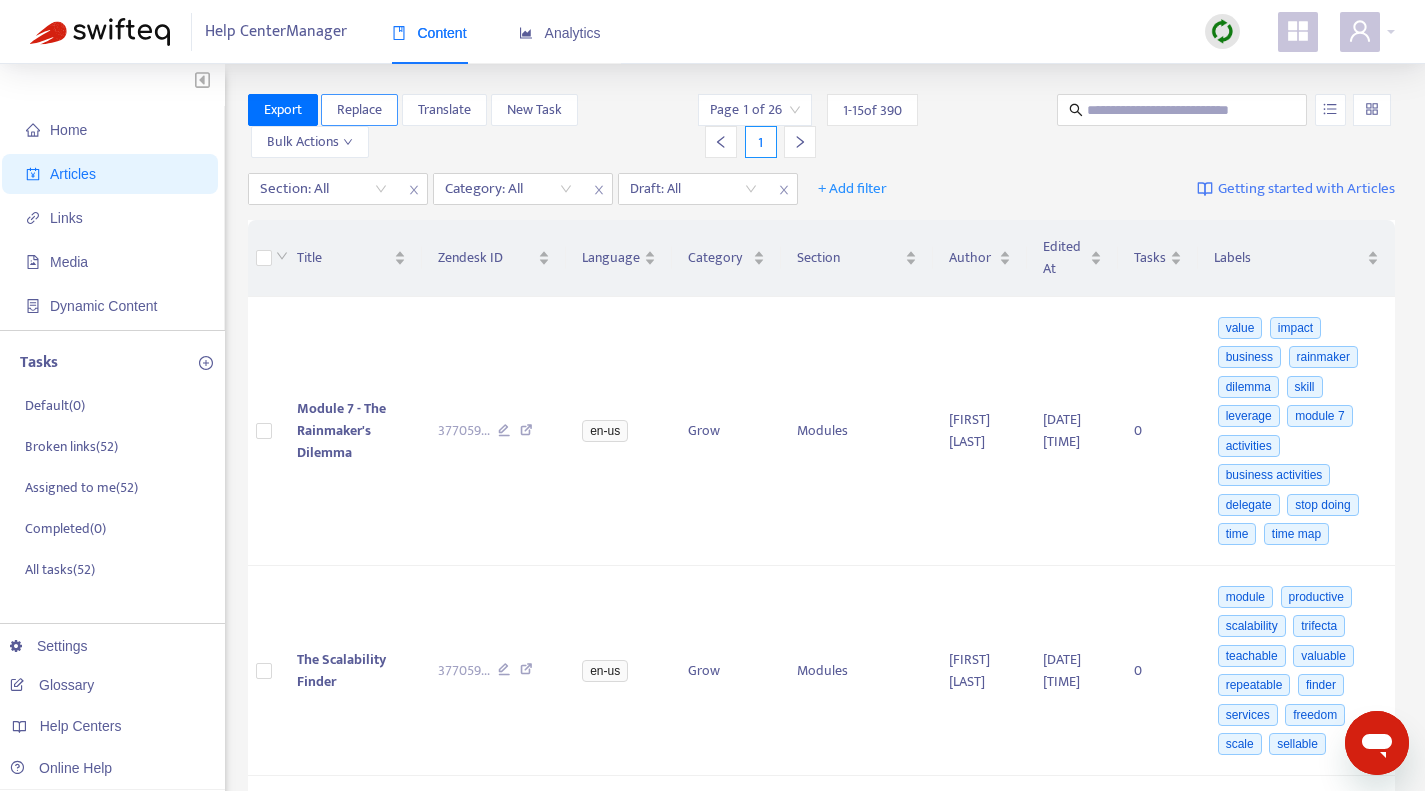 click on "Replace" at bounding box center (359, 110) 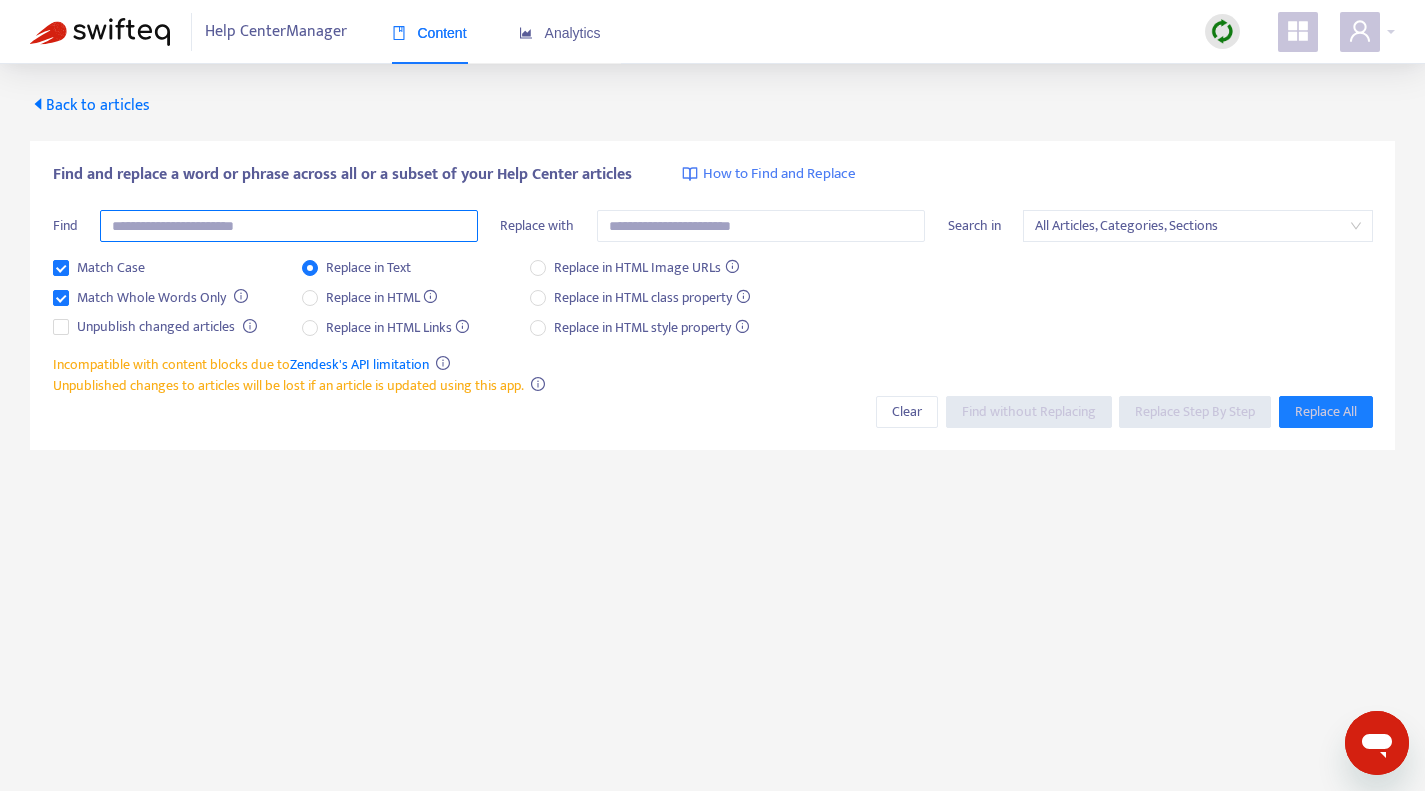 click at bounding box center (289, 226) 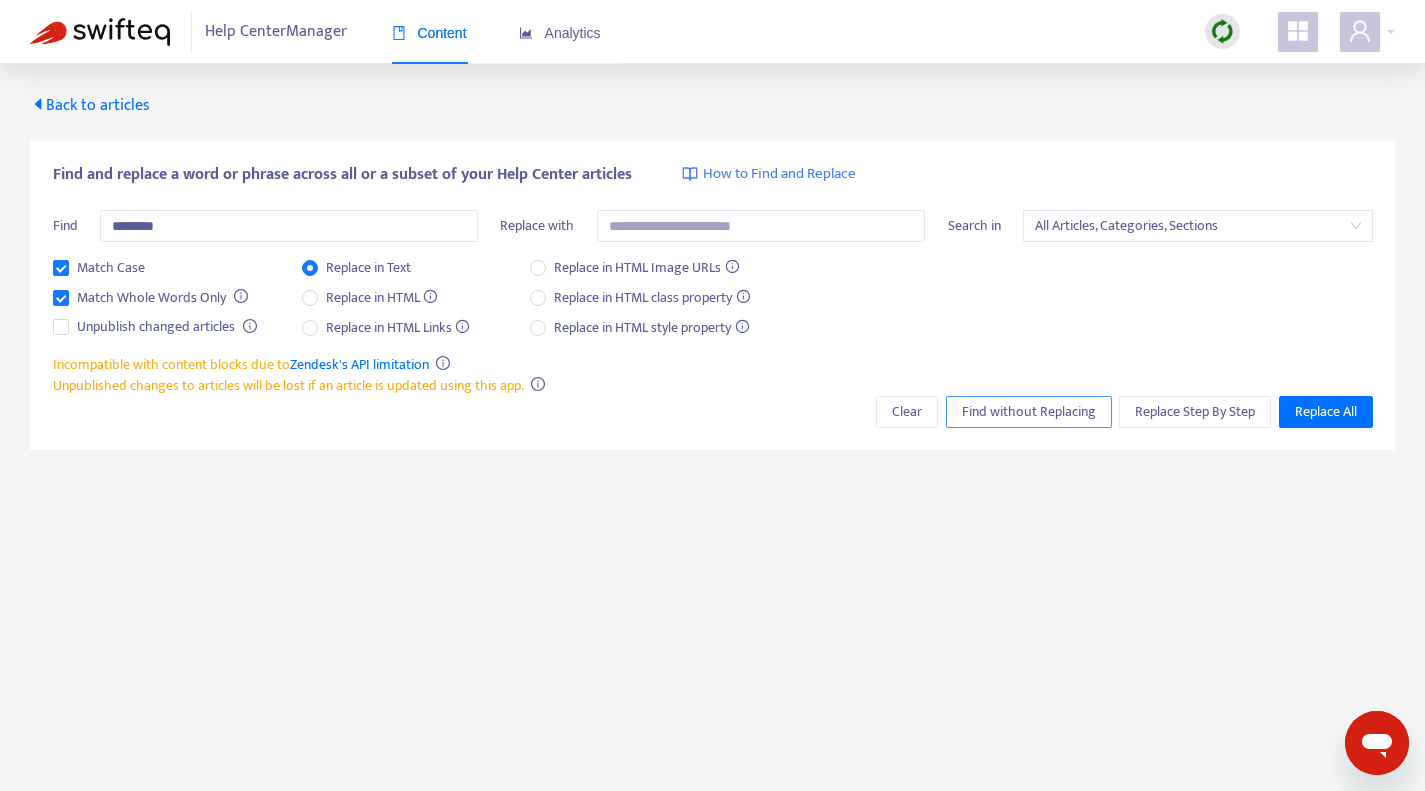 click on "Find without Replacing" at bounding box center (1029, 412) 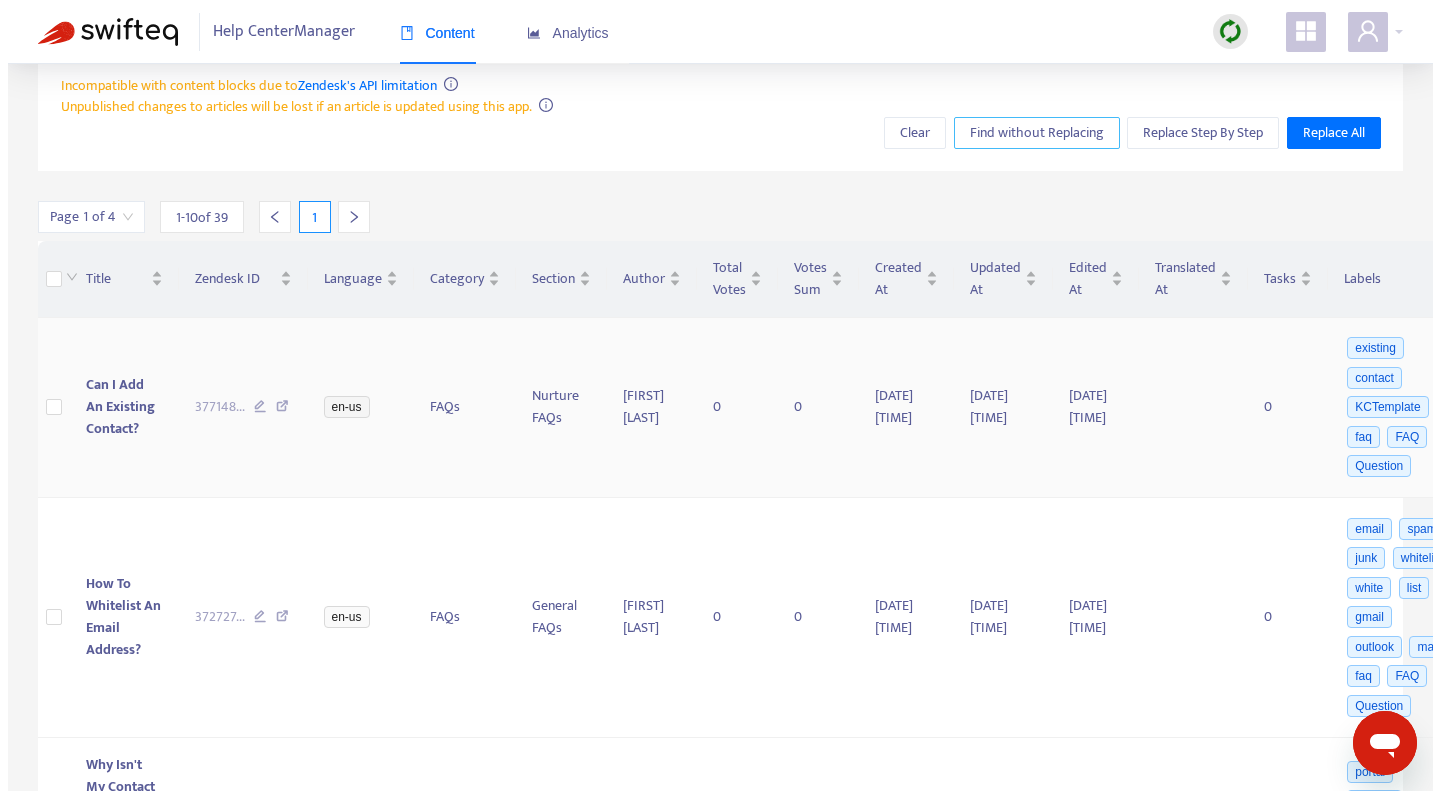 scroll, scrollTop: 300, scrollLeft: 0, axis: vertical 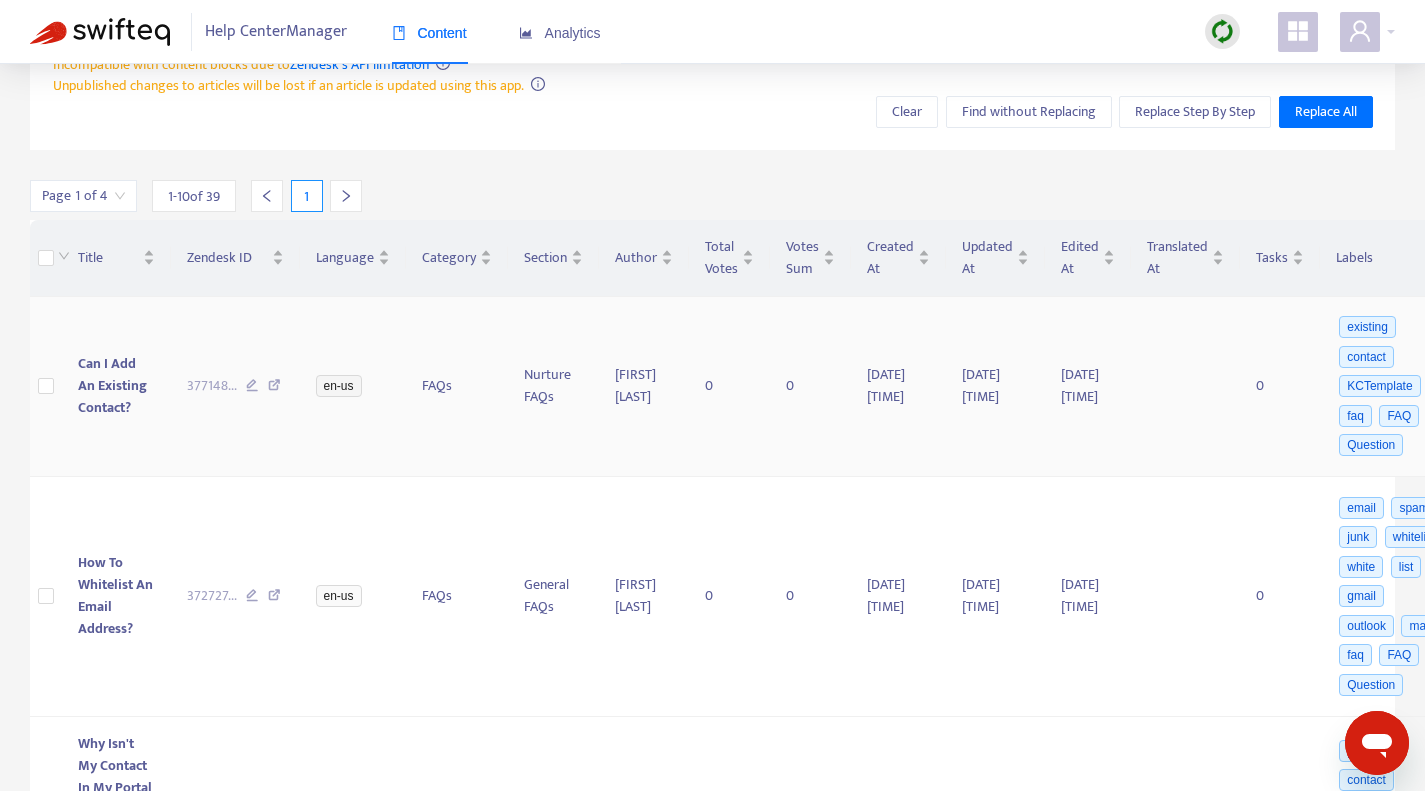 click on "Can I Add An Existing Contact?" at bounding box center (112, 385) 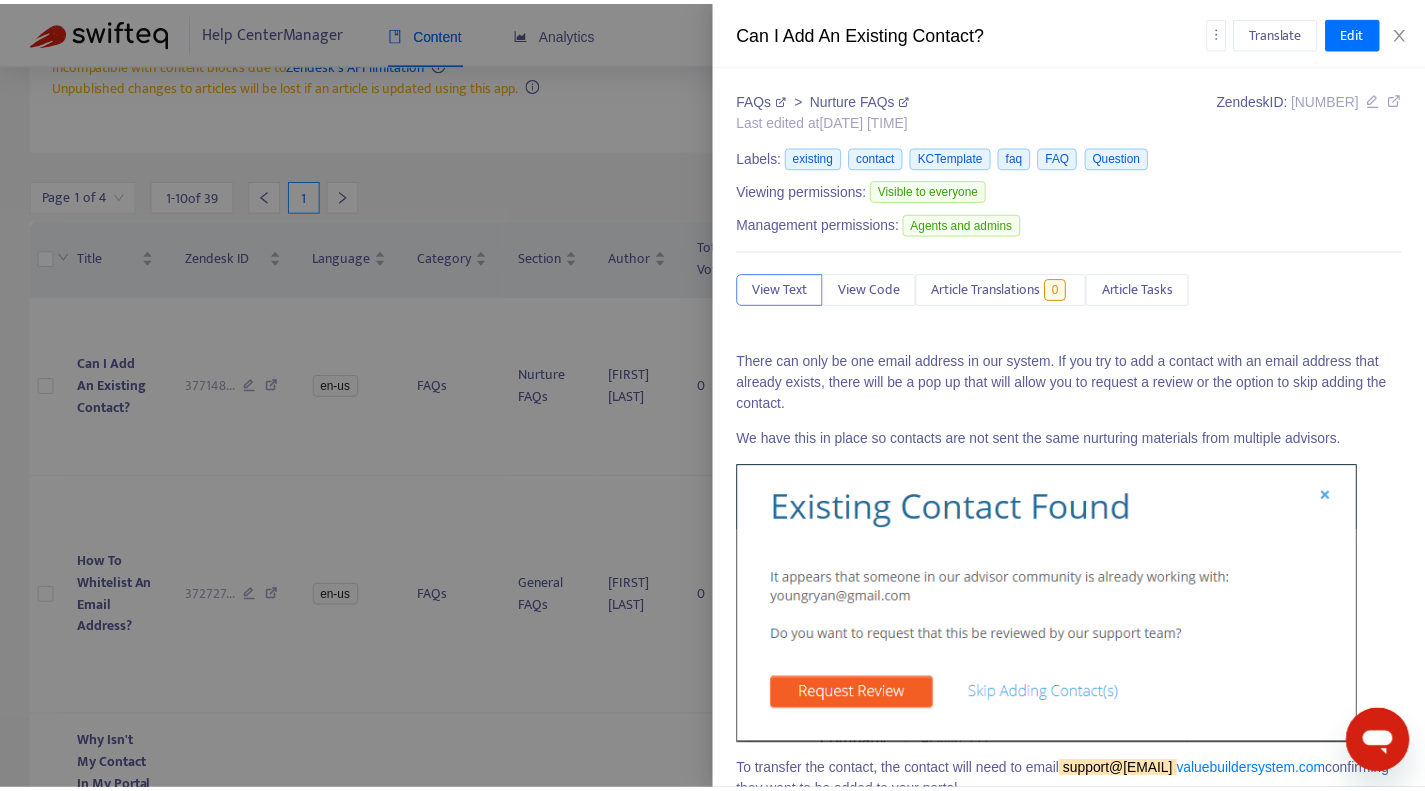 scroll, scrollTop: 87, scrollLeft: 0, axis: vertical 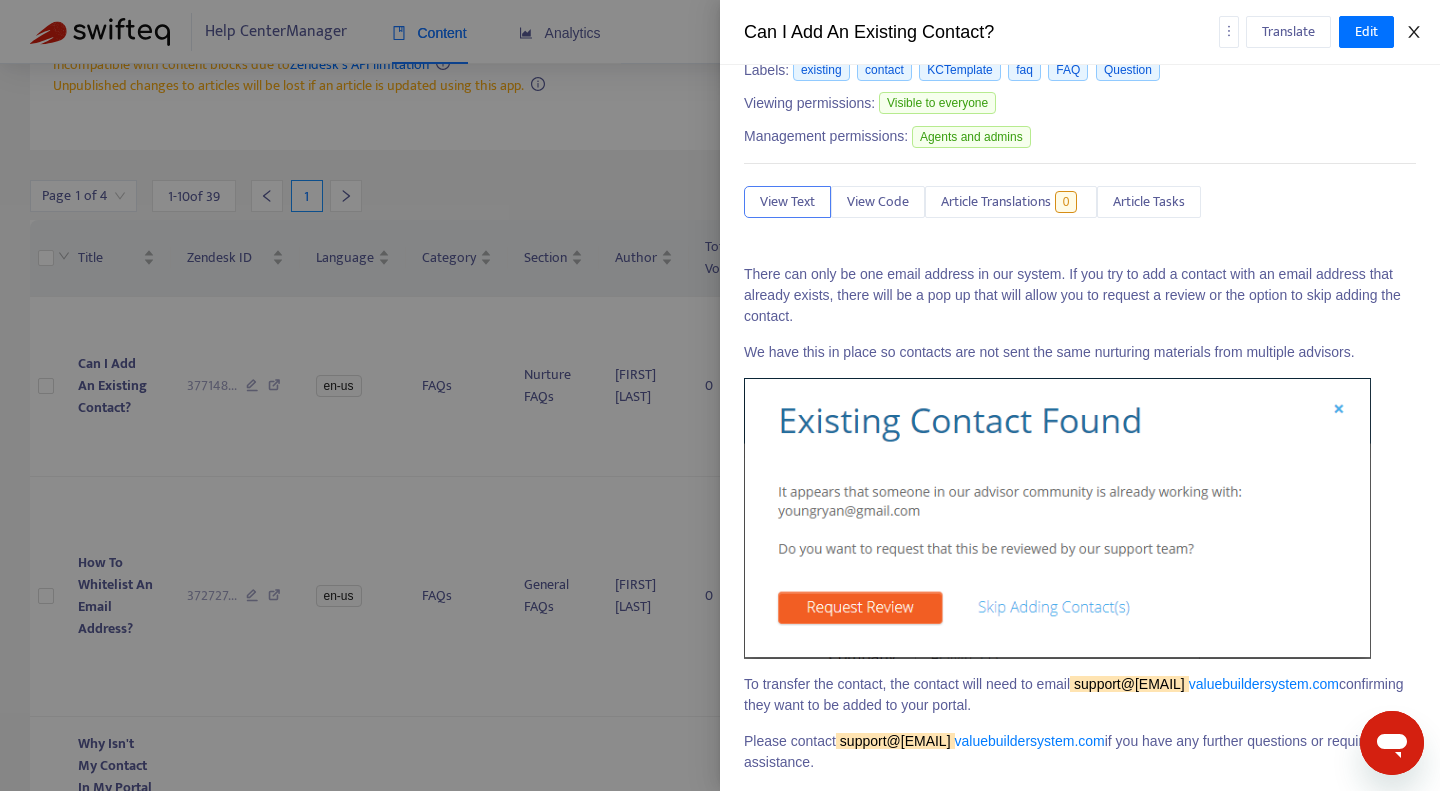 click 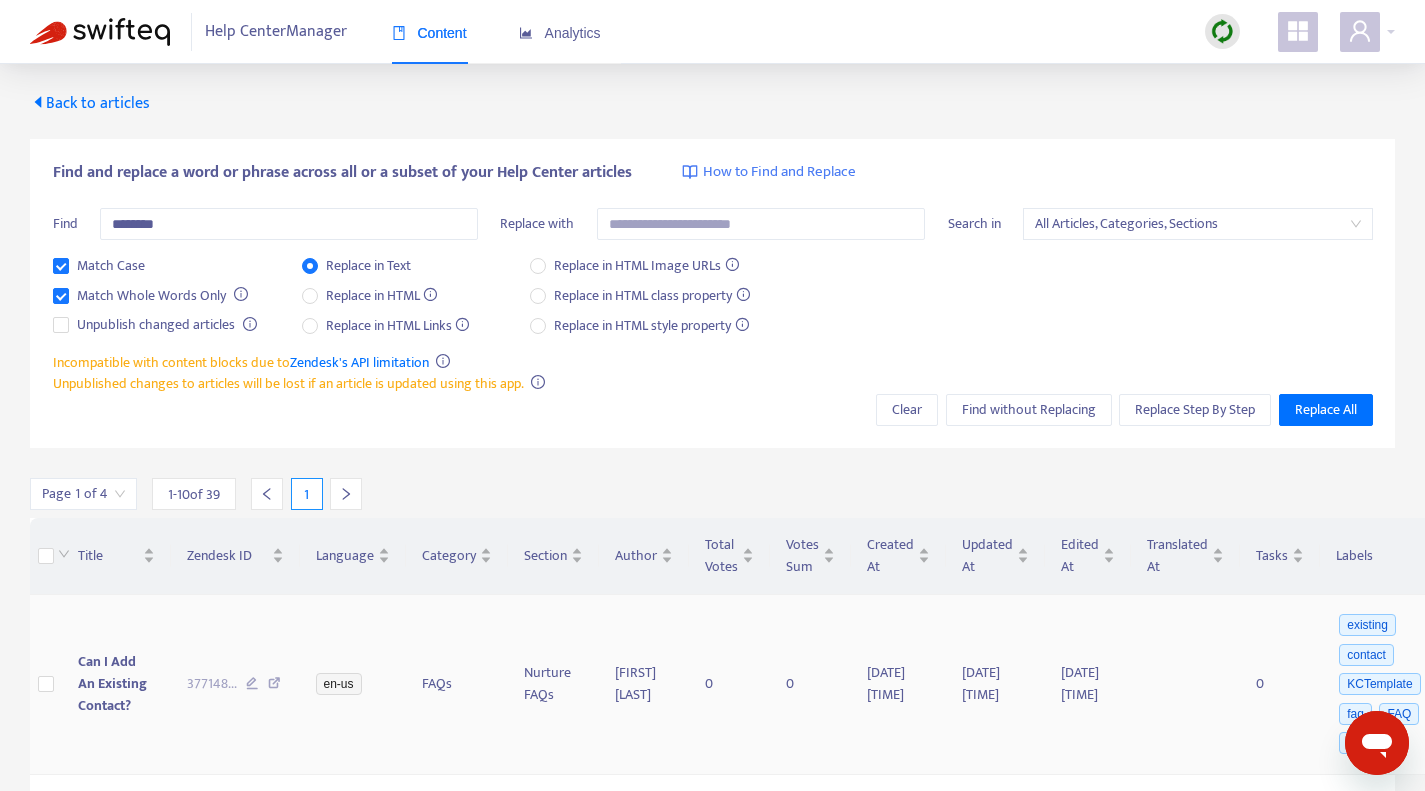 scroll, scrollTop: 0, scrollLeft: 0, axis: both 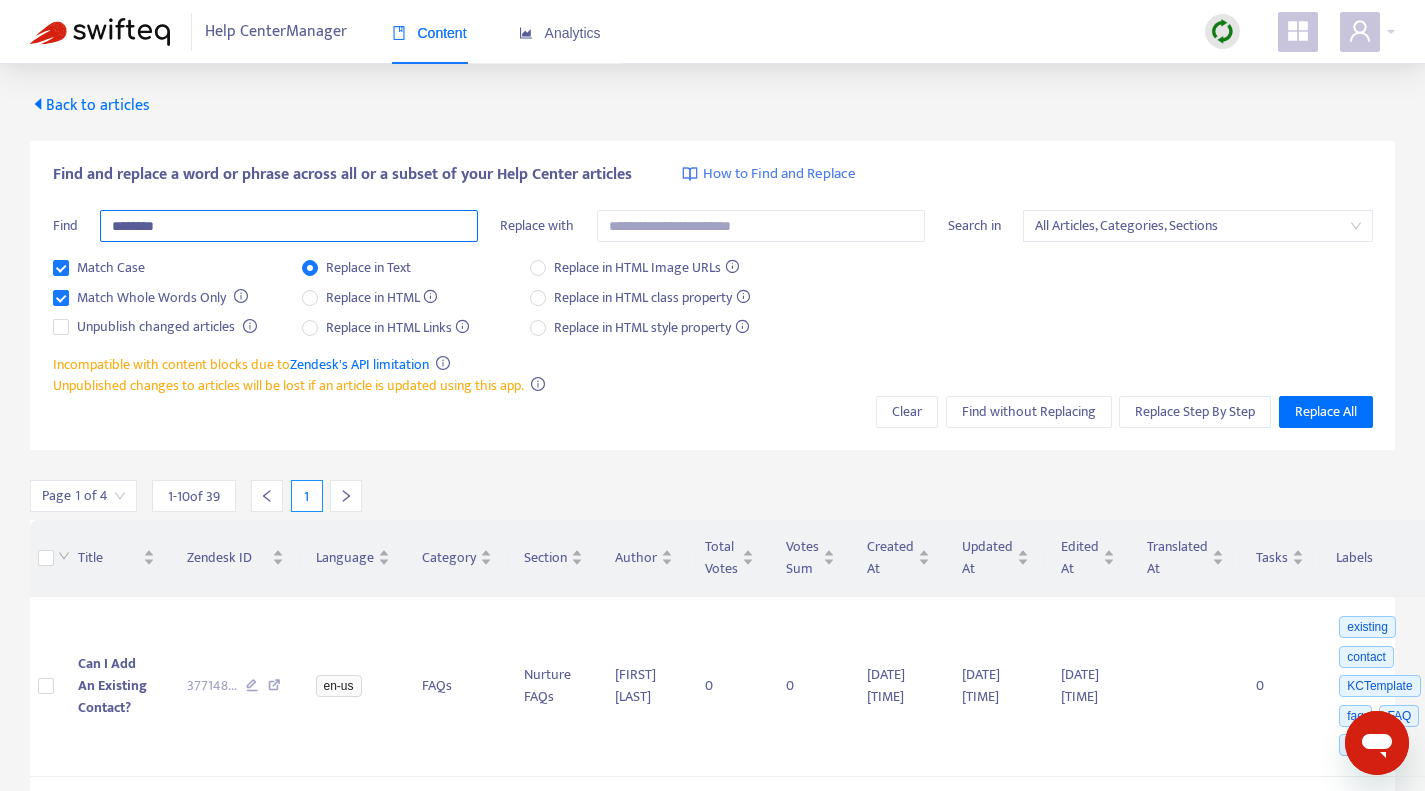click on "********" at bounding box center [289, 226] 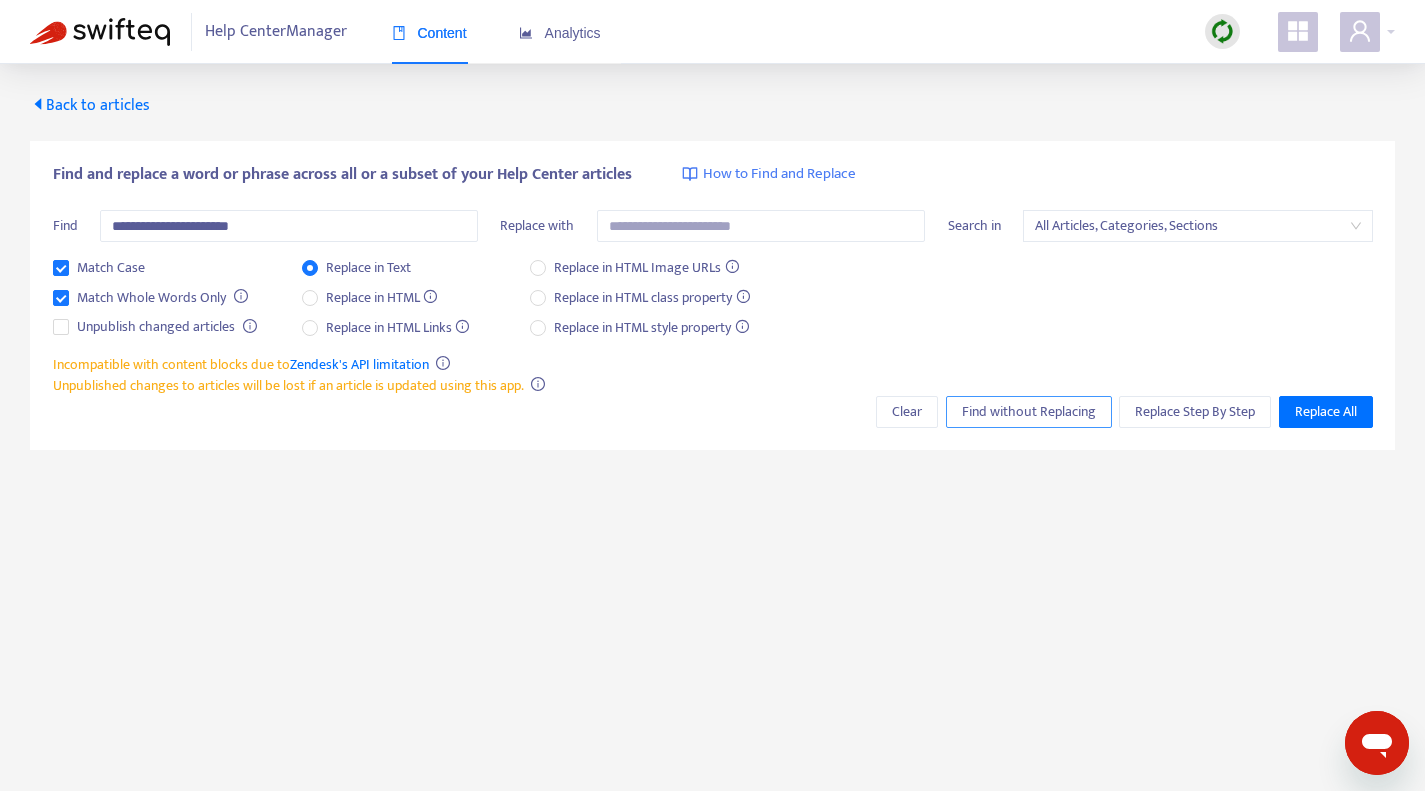 click on "Find without Replacing" at bounding box center [1029, 412] 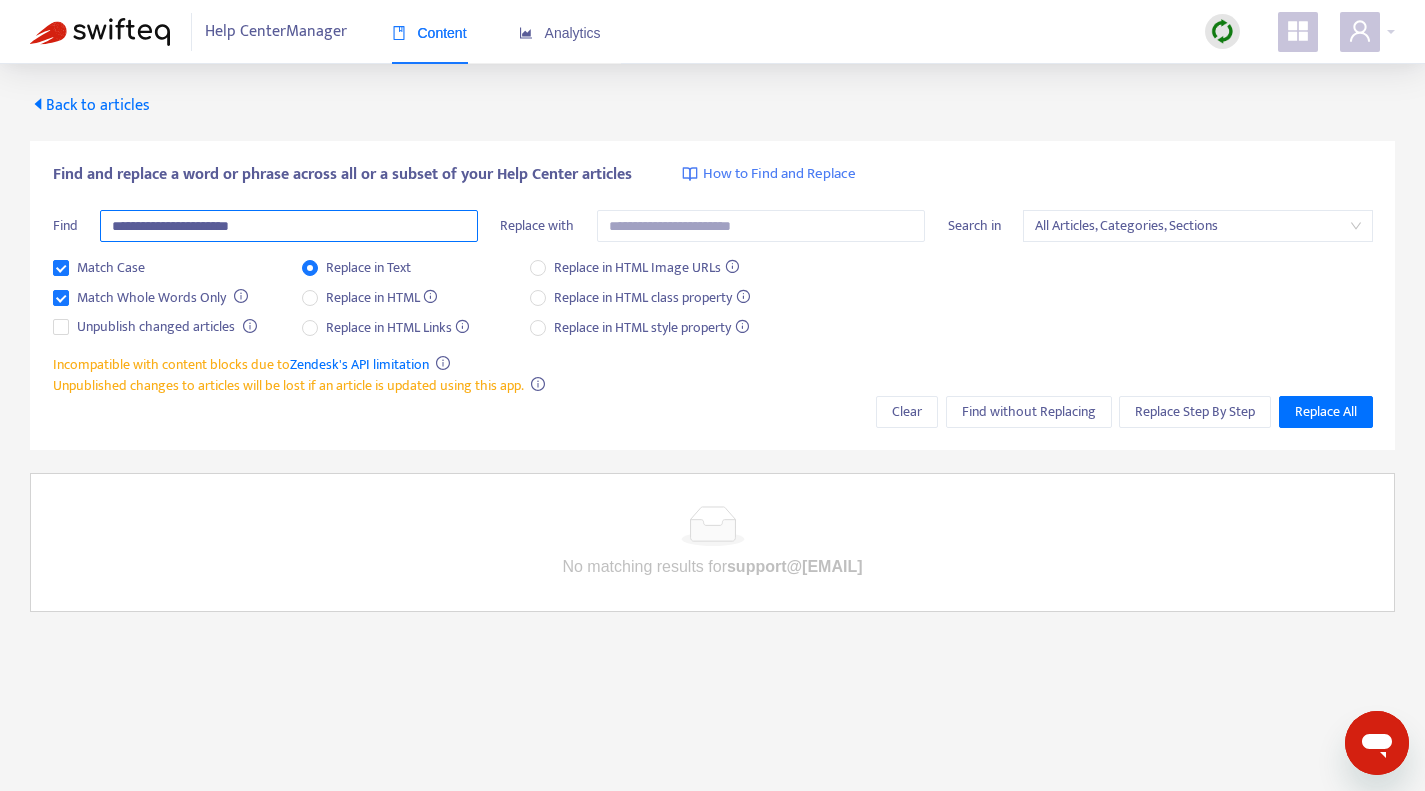 click on "**********" at bounding box center [289, 226] 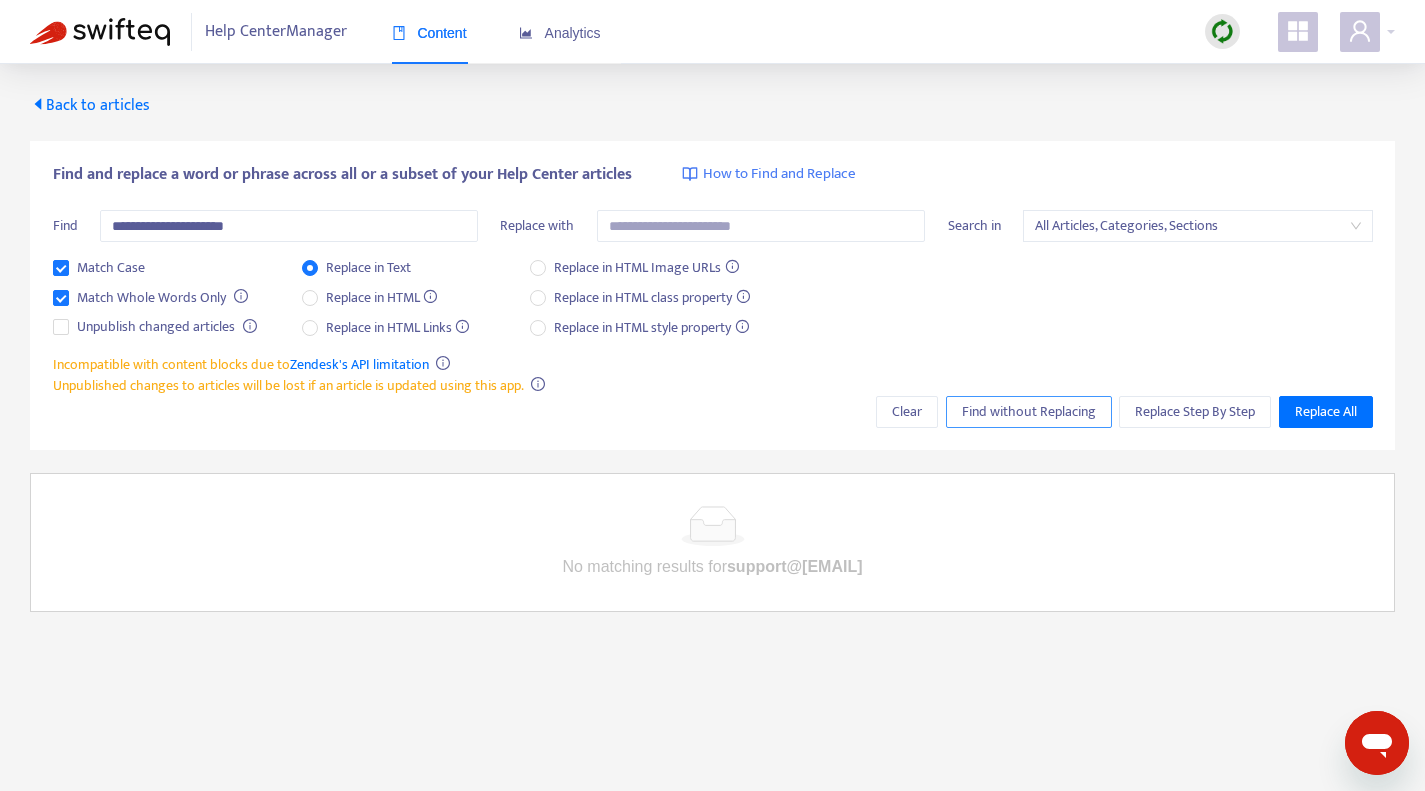 click on "Find without Replacing" at bounding box center (1029, 412) 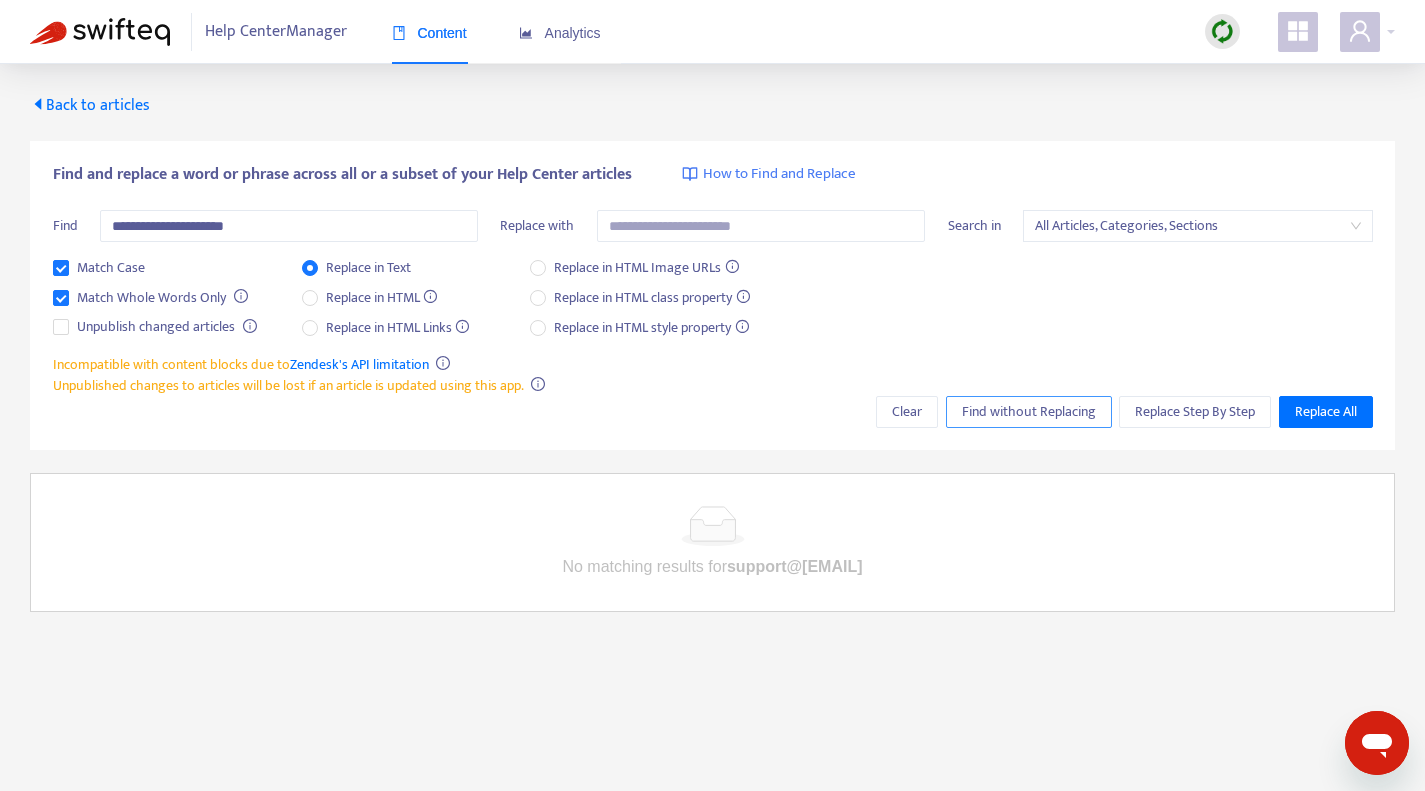 click on "Find without Replacing" at bounding box center [1029, 412] 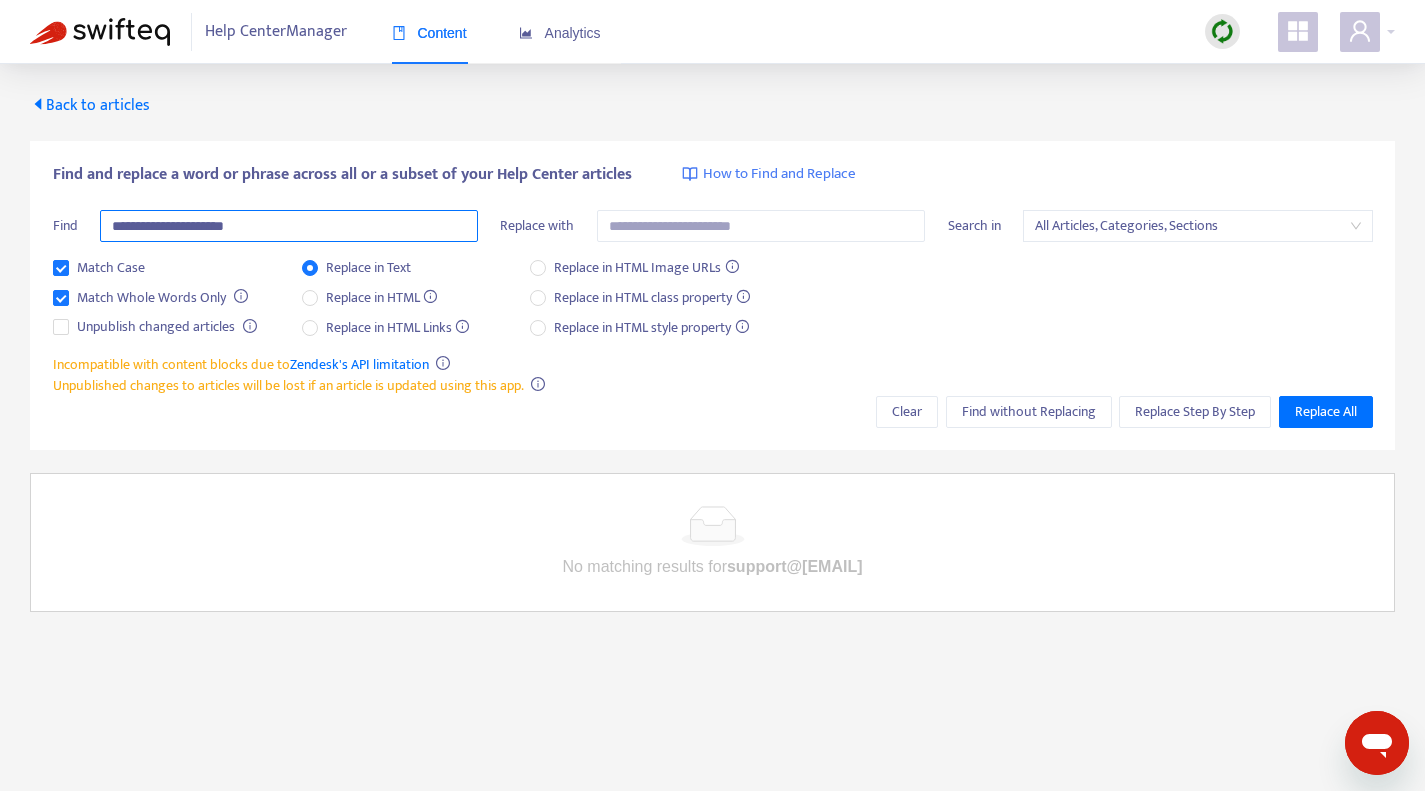 click on "**********" at bounding box center [289, 226] 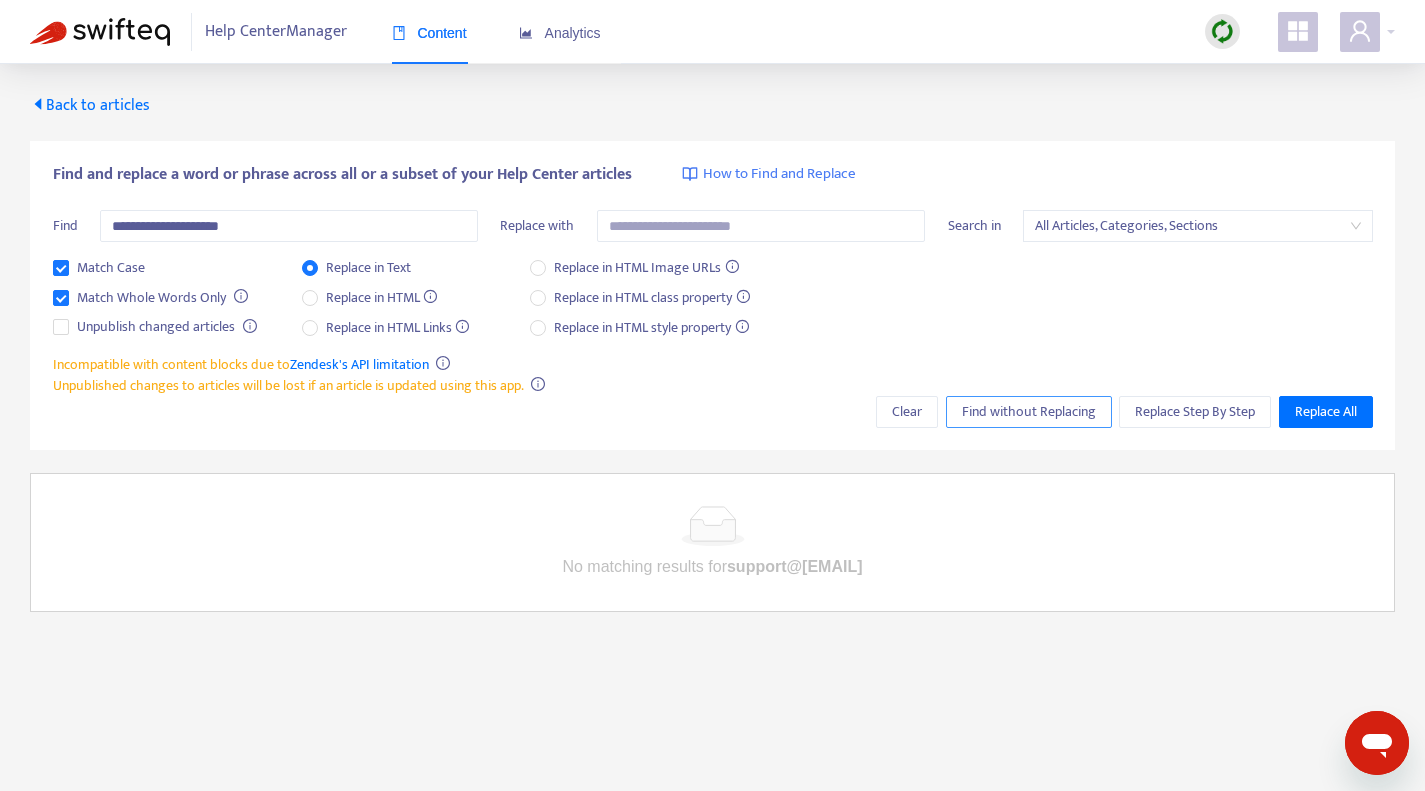 click on "Find without Replacing" at bounding box center [1029, 412] 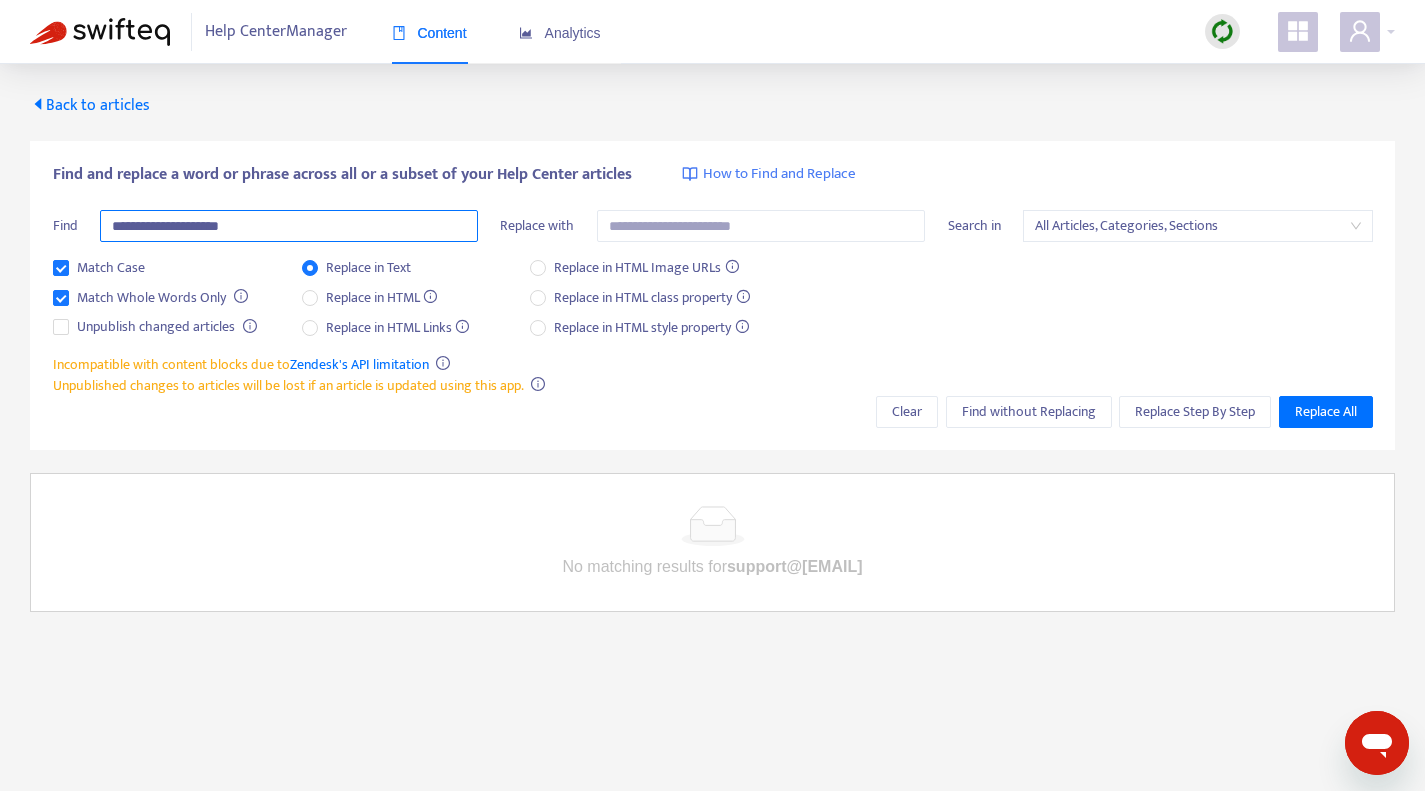 click on "**********" at bounding box center (289, 226) 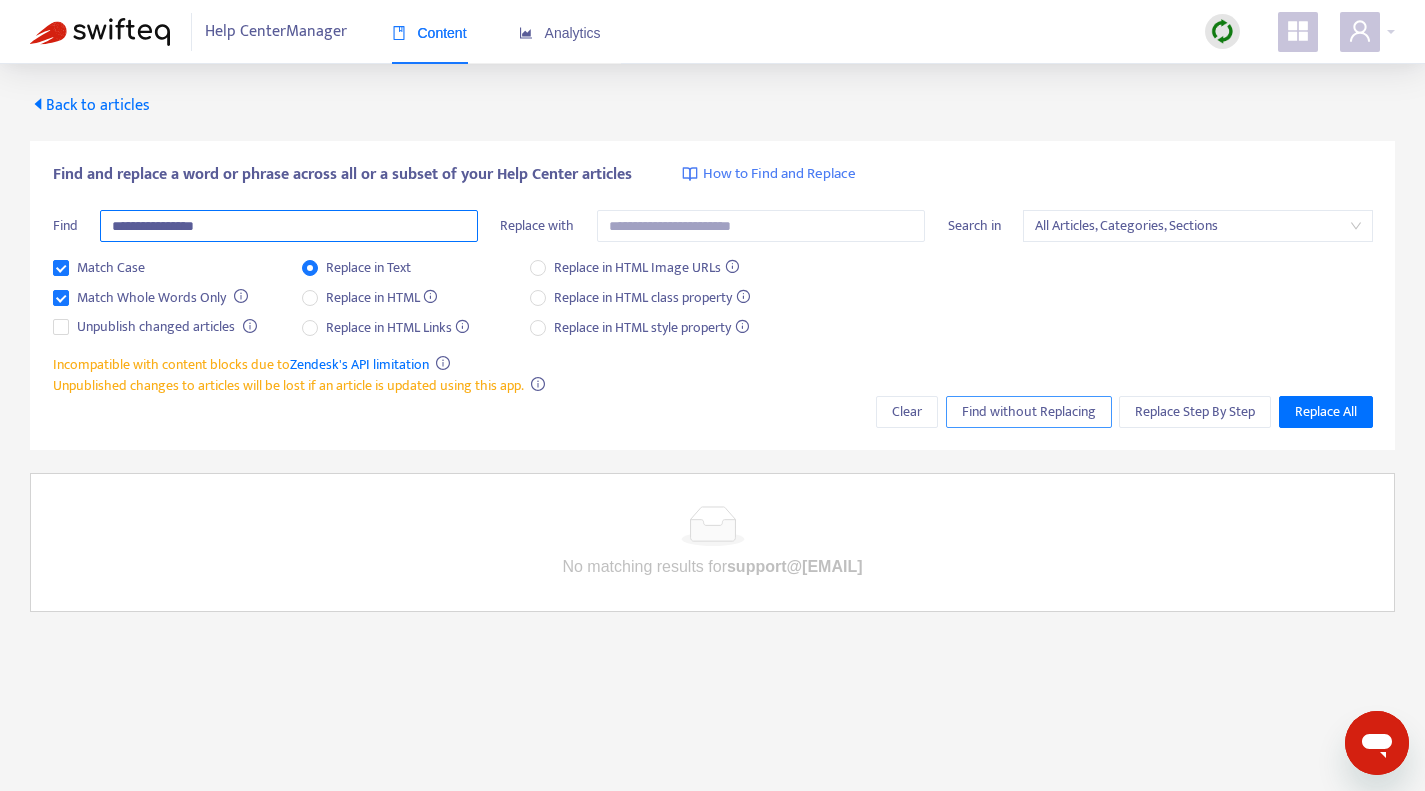 type on "**********" 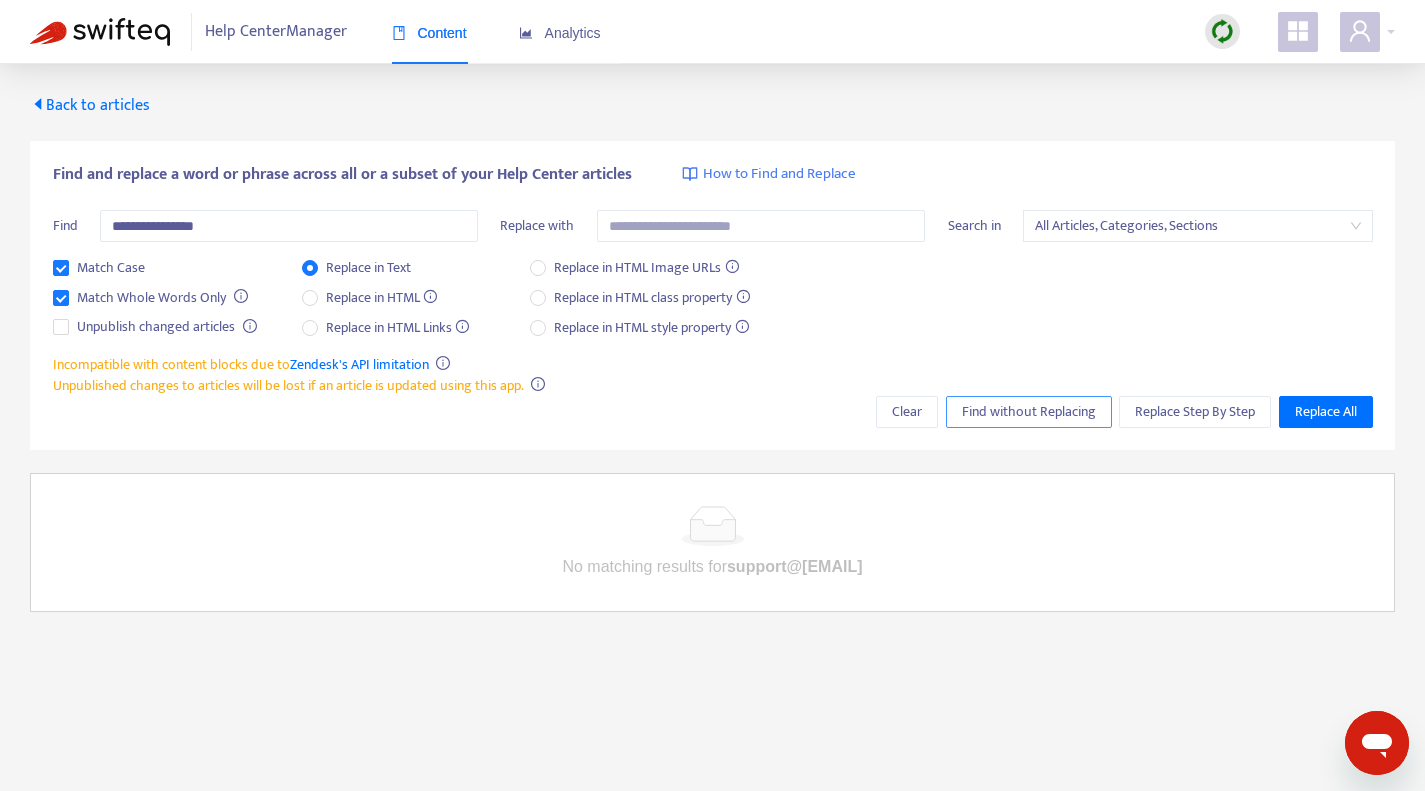click on "Find without Replacing" at bounding box center (1029, 412) 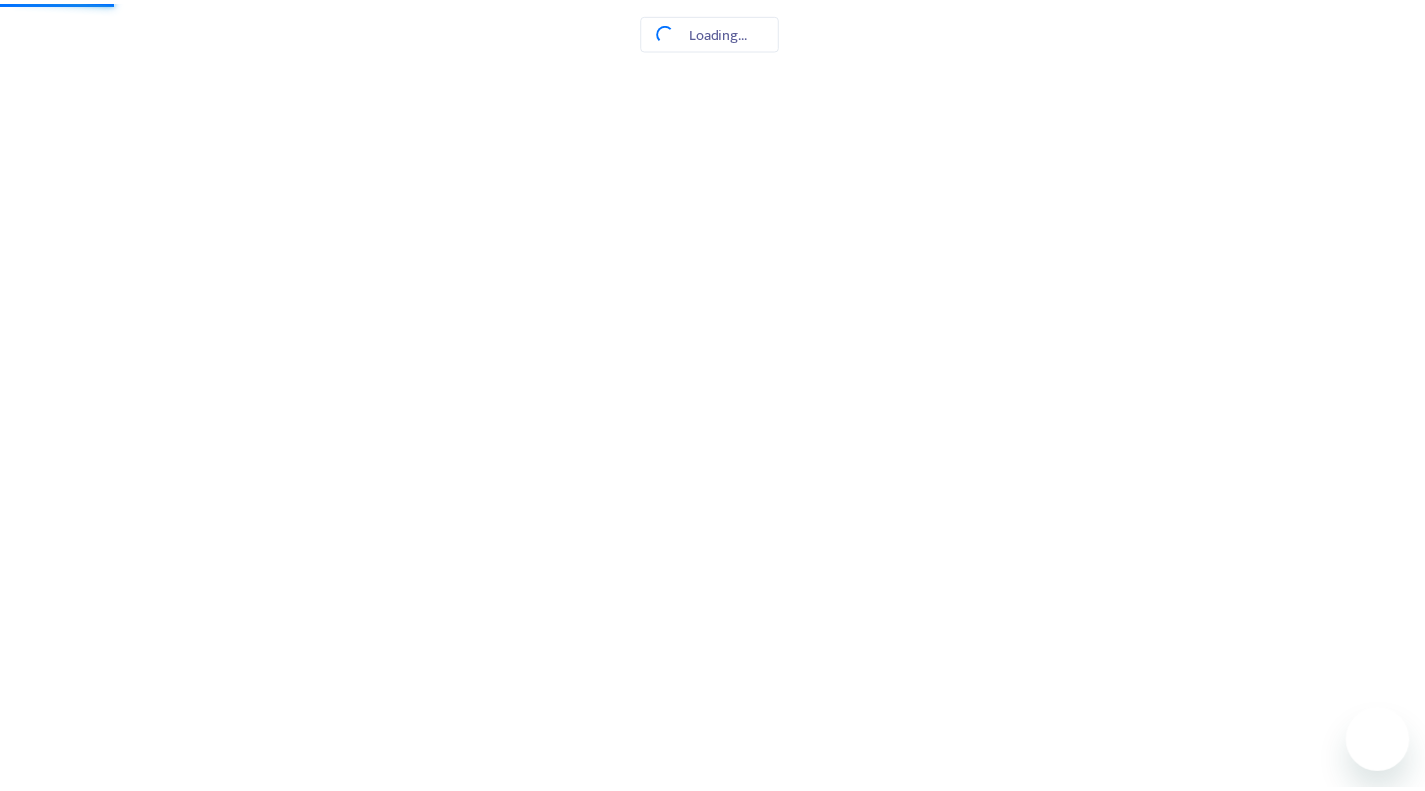 scroll, scrollTop: 0, scrollLeft: 0, axis: both 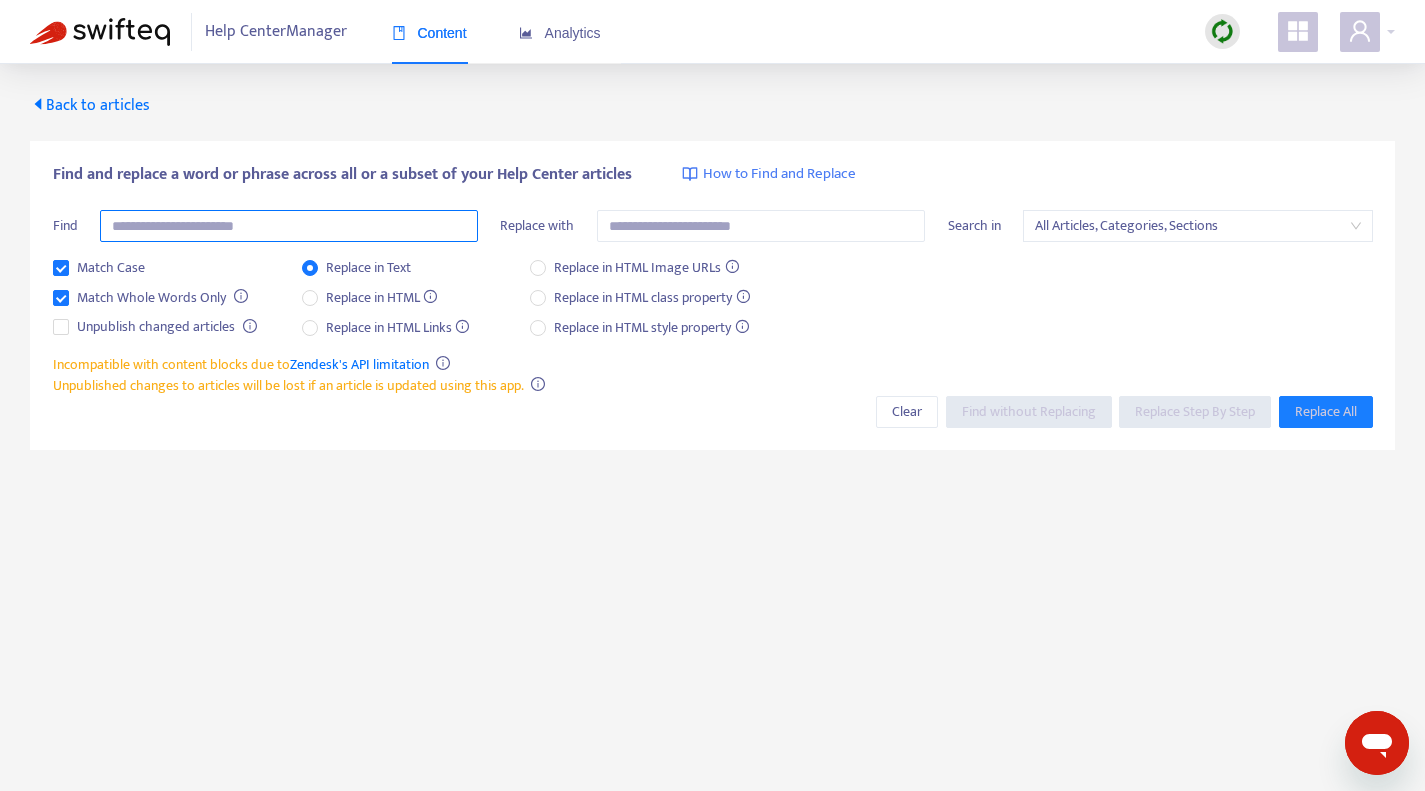 click at bounding box center (289, 226) 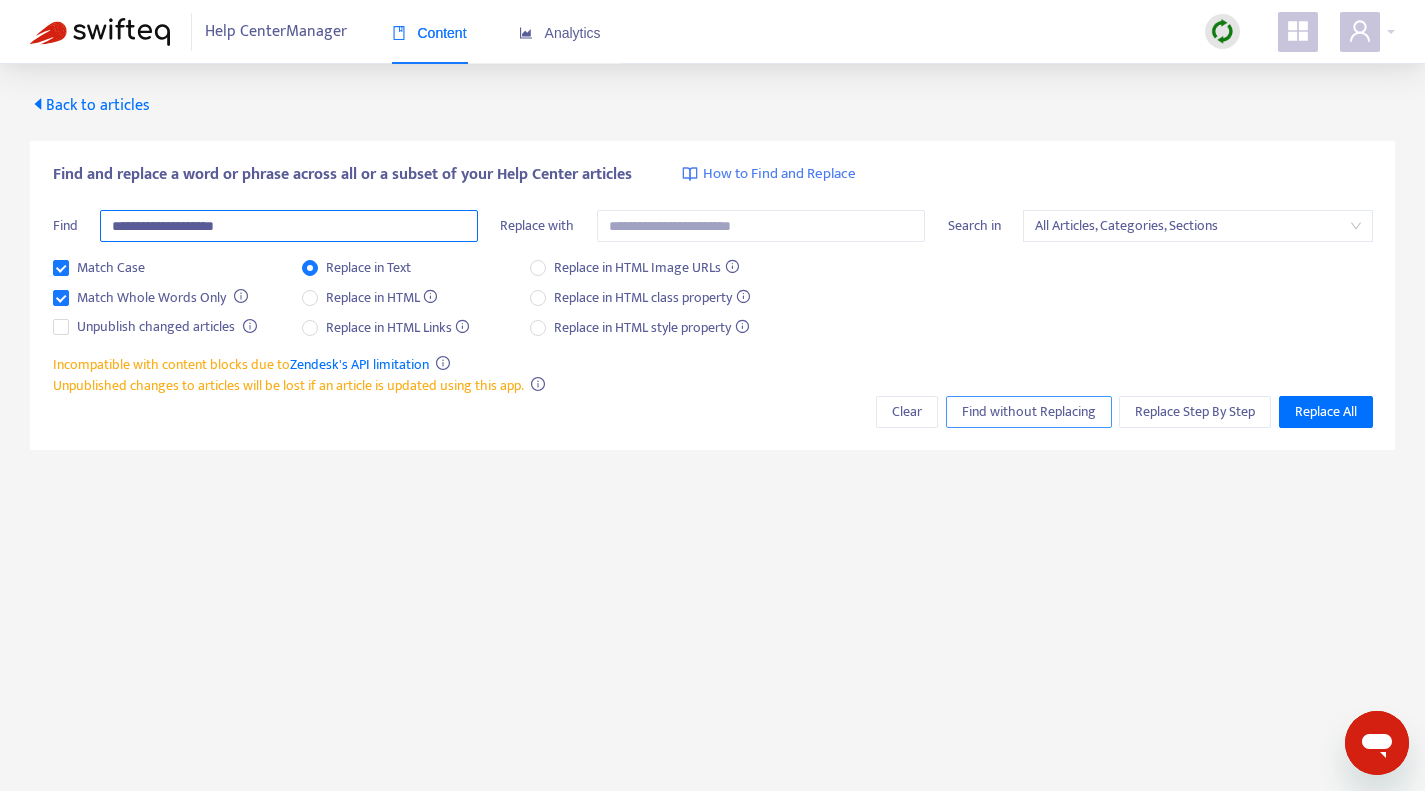 type on "**********" 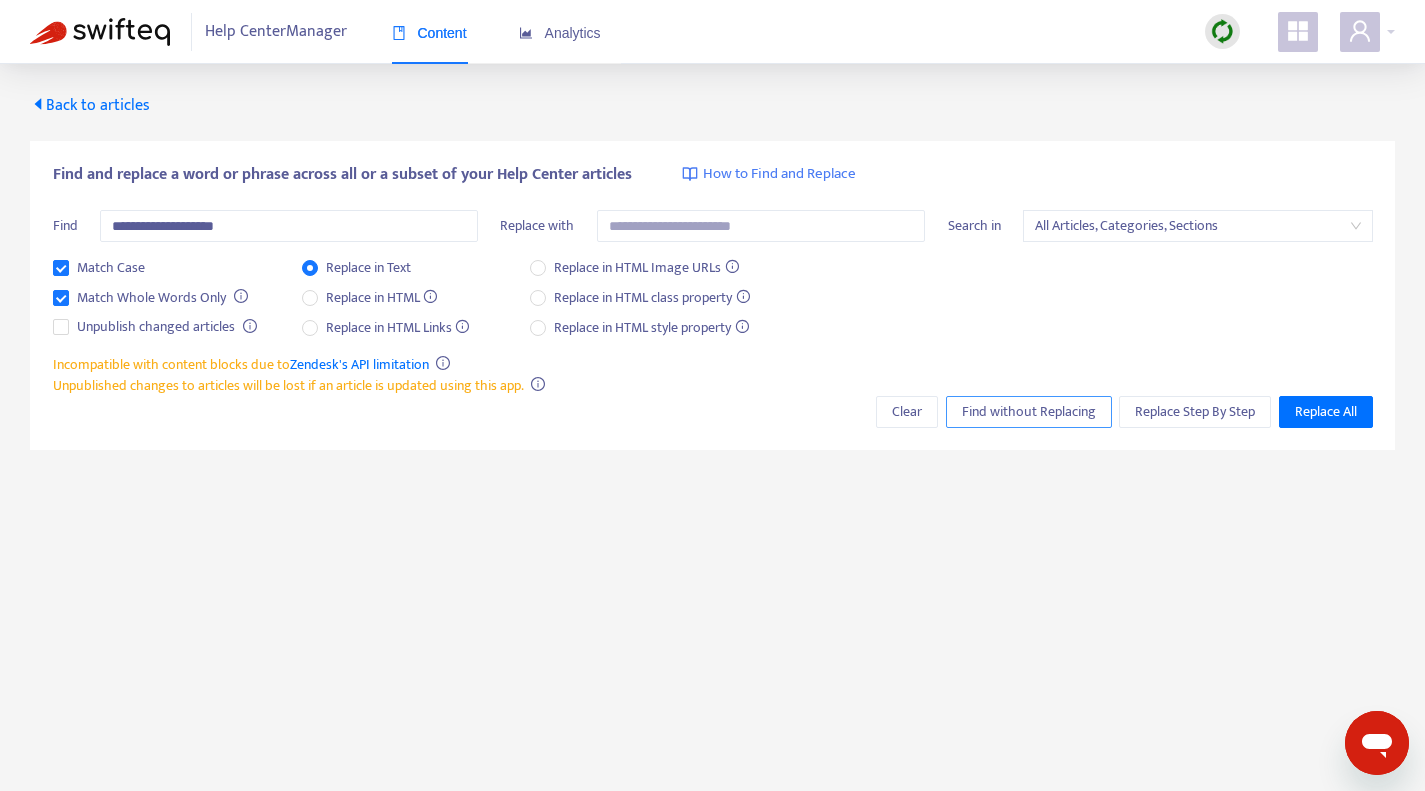 click on "Find without Replacing" at bounding box center (1029, 412) 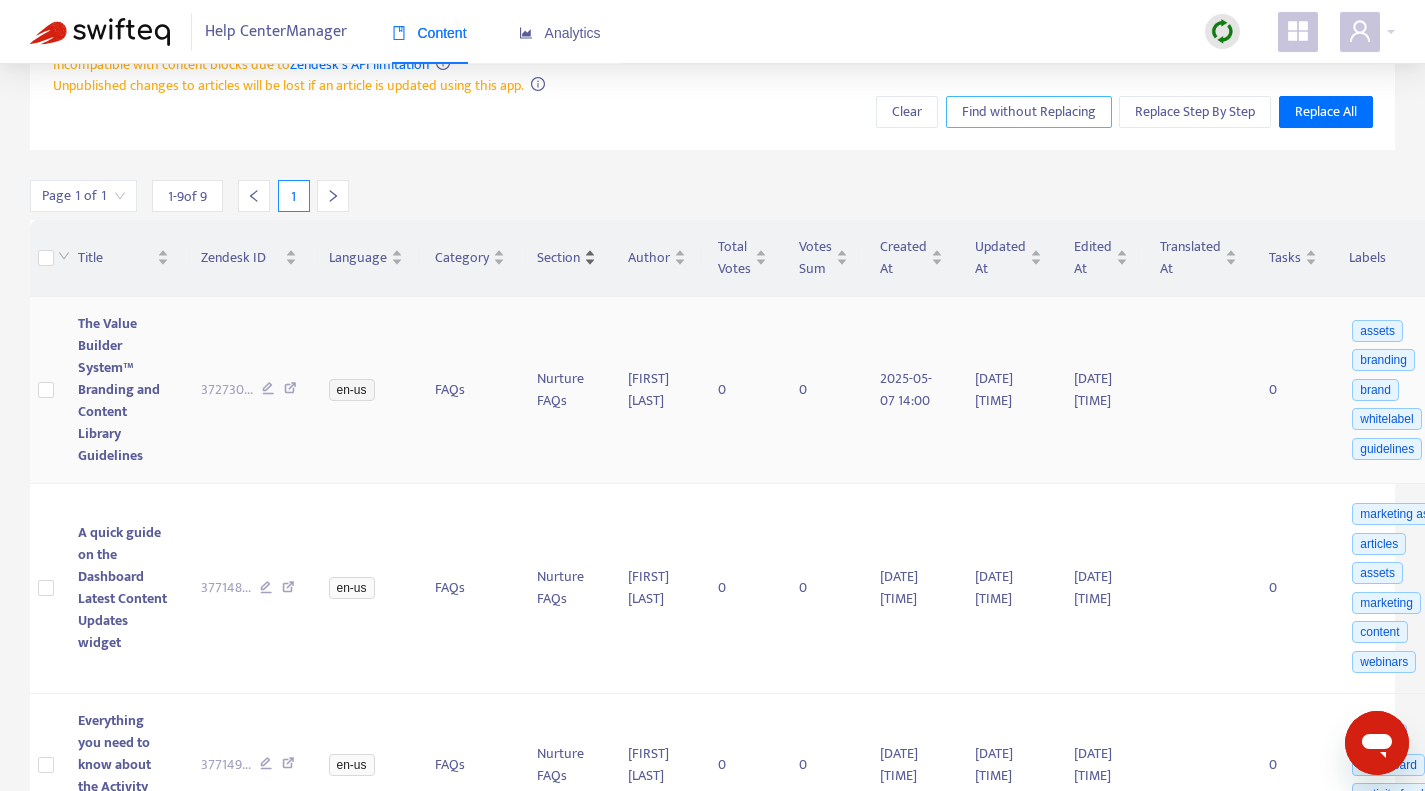 scroll, scrollTop: 400, scrollLeft: 0, axis: vertical 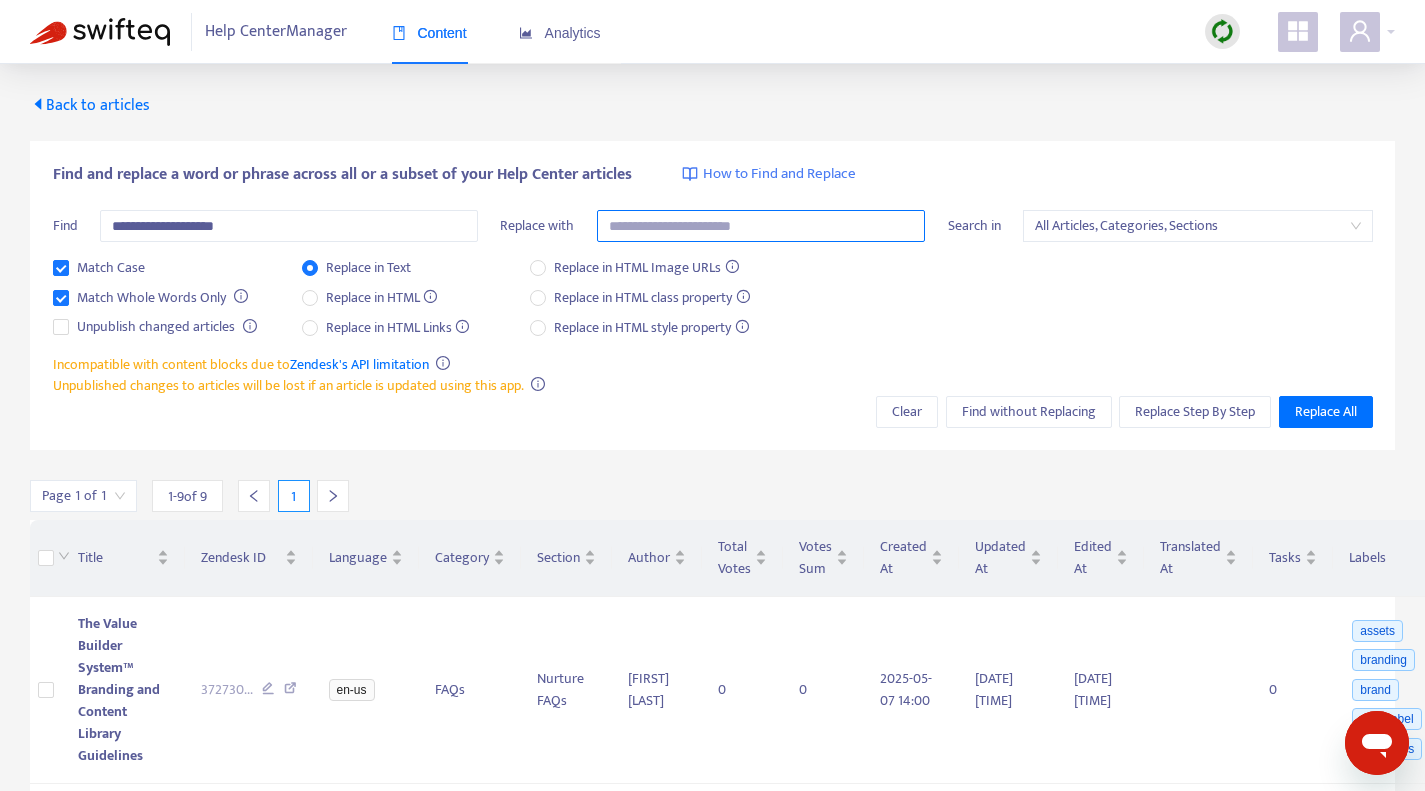 click at bounding box center [761, 226] 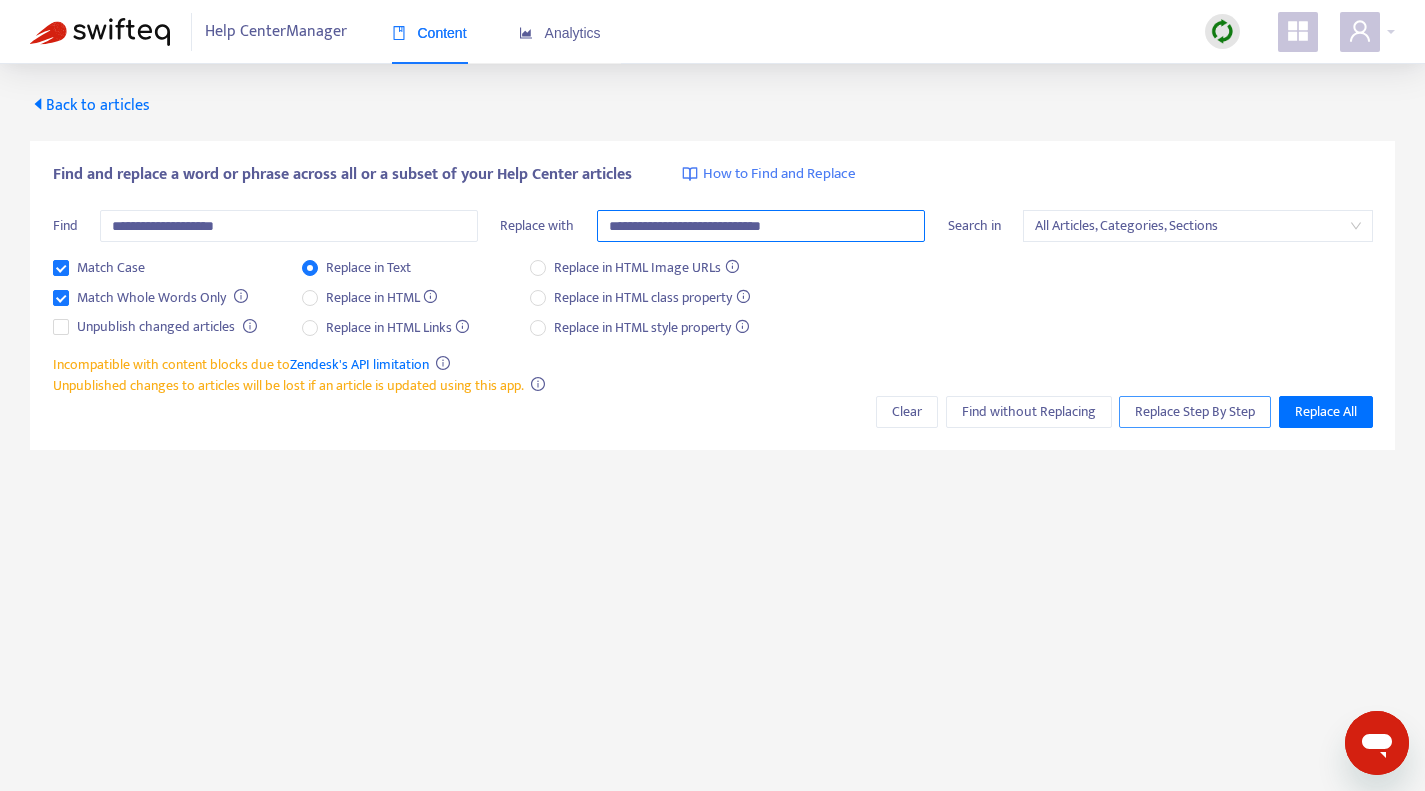 type on "**********" 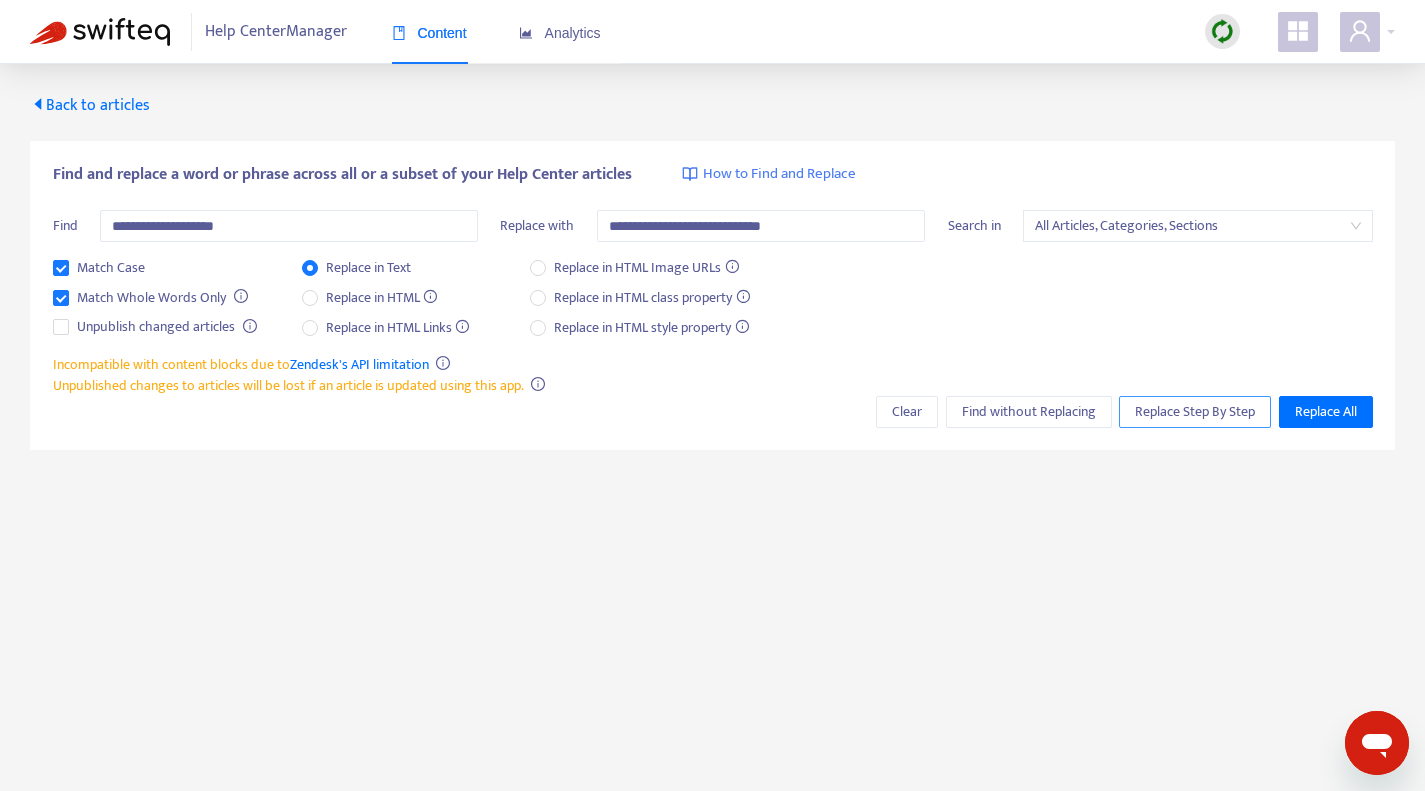 click on "Replace Step By Step" at bounding box center [1195, 412] 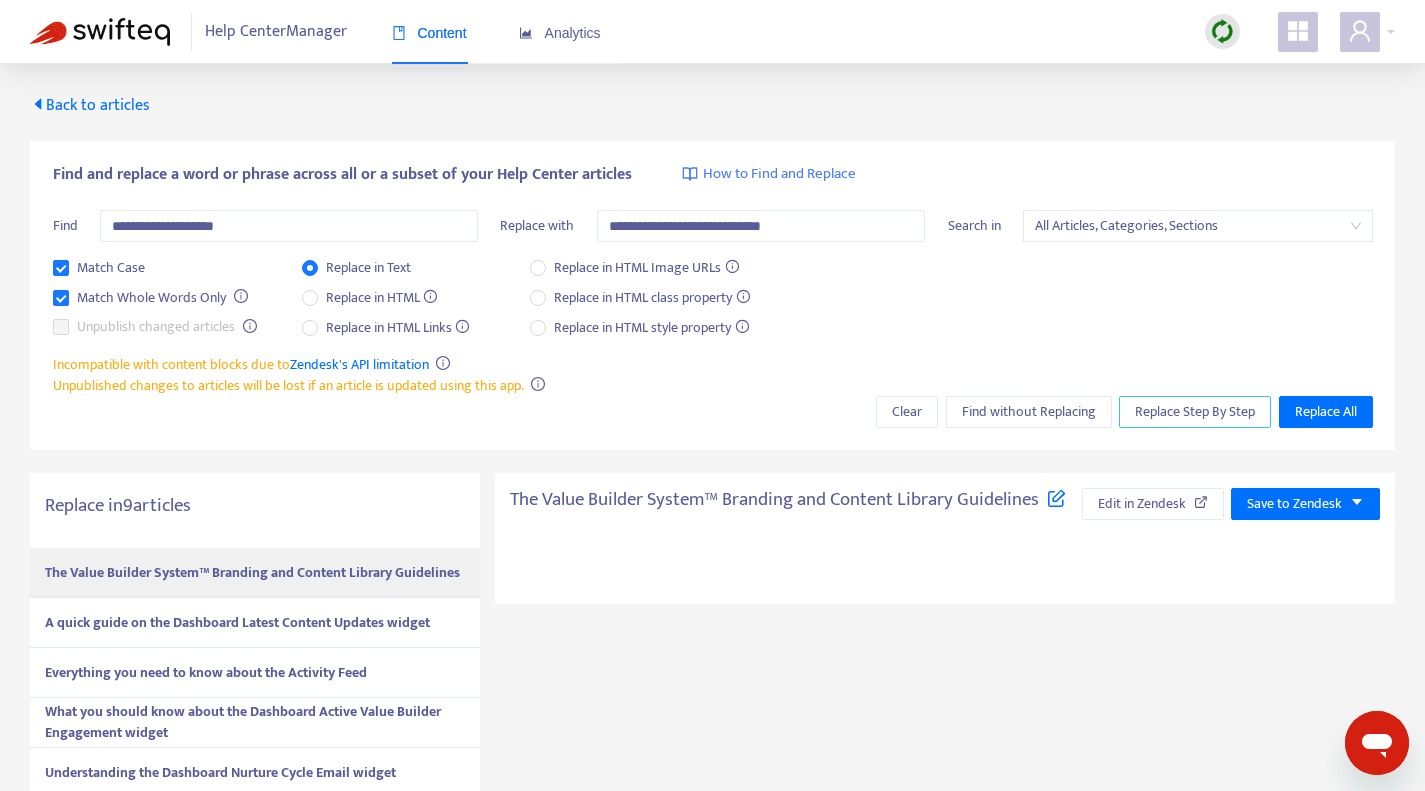 type on "**********" 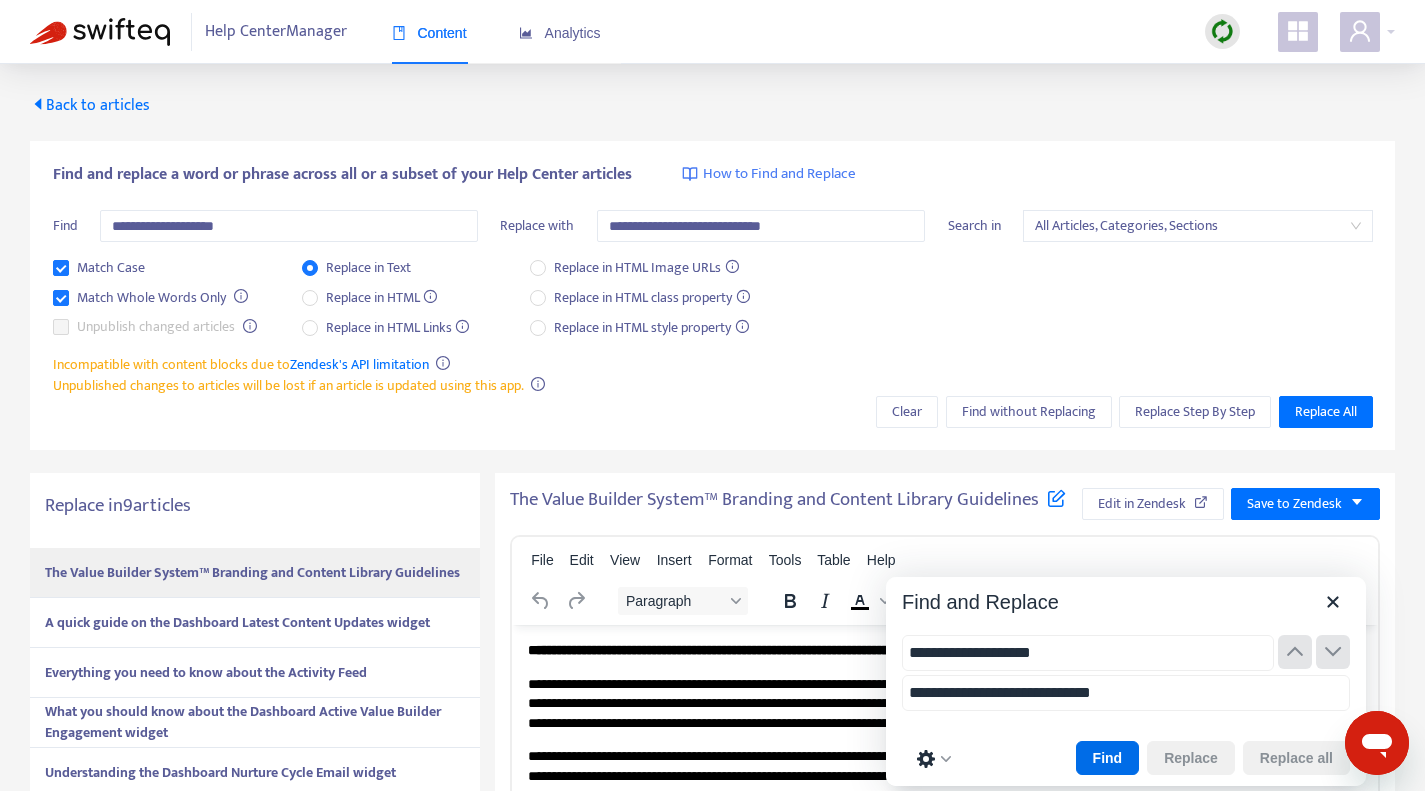 scroll, scrollTop: 0, scrollLeft: 0, axis: both 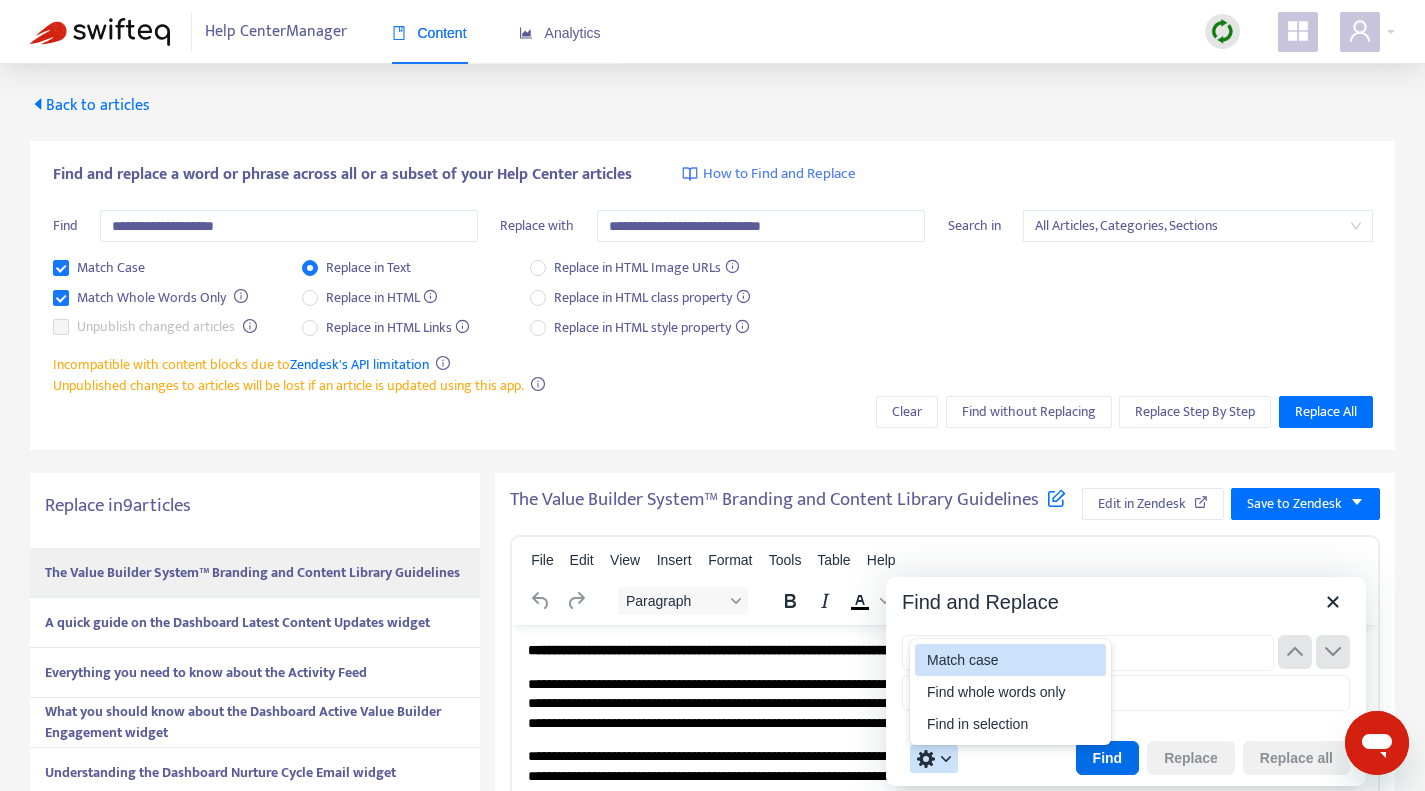type on "**********" 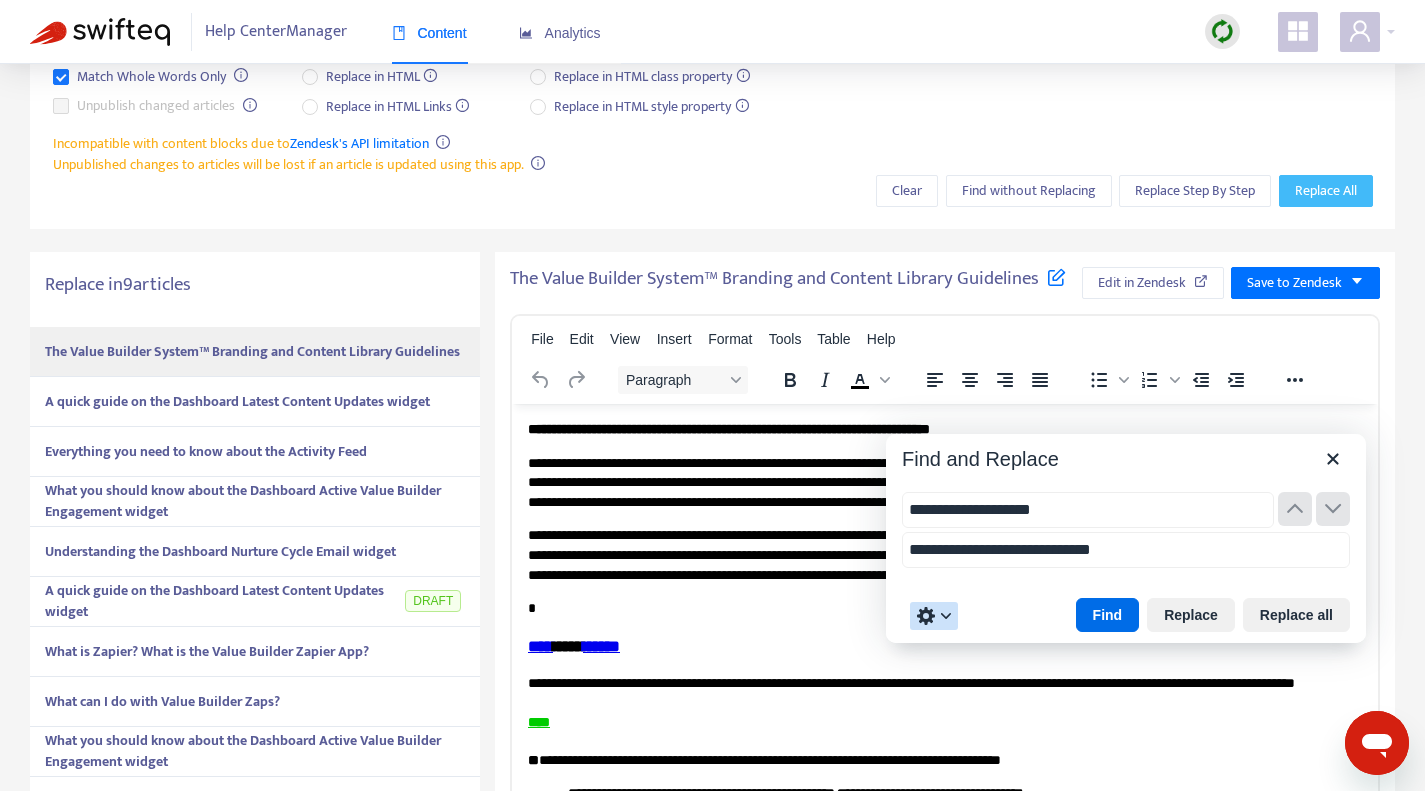 scroll, scrollTop: 0, scrollLeft: 0, axis: both 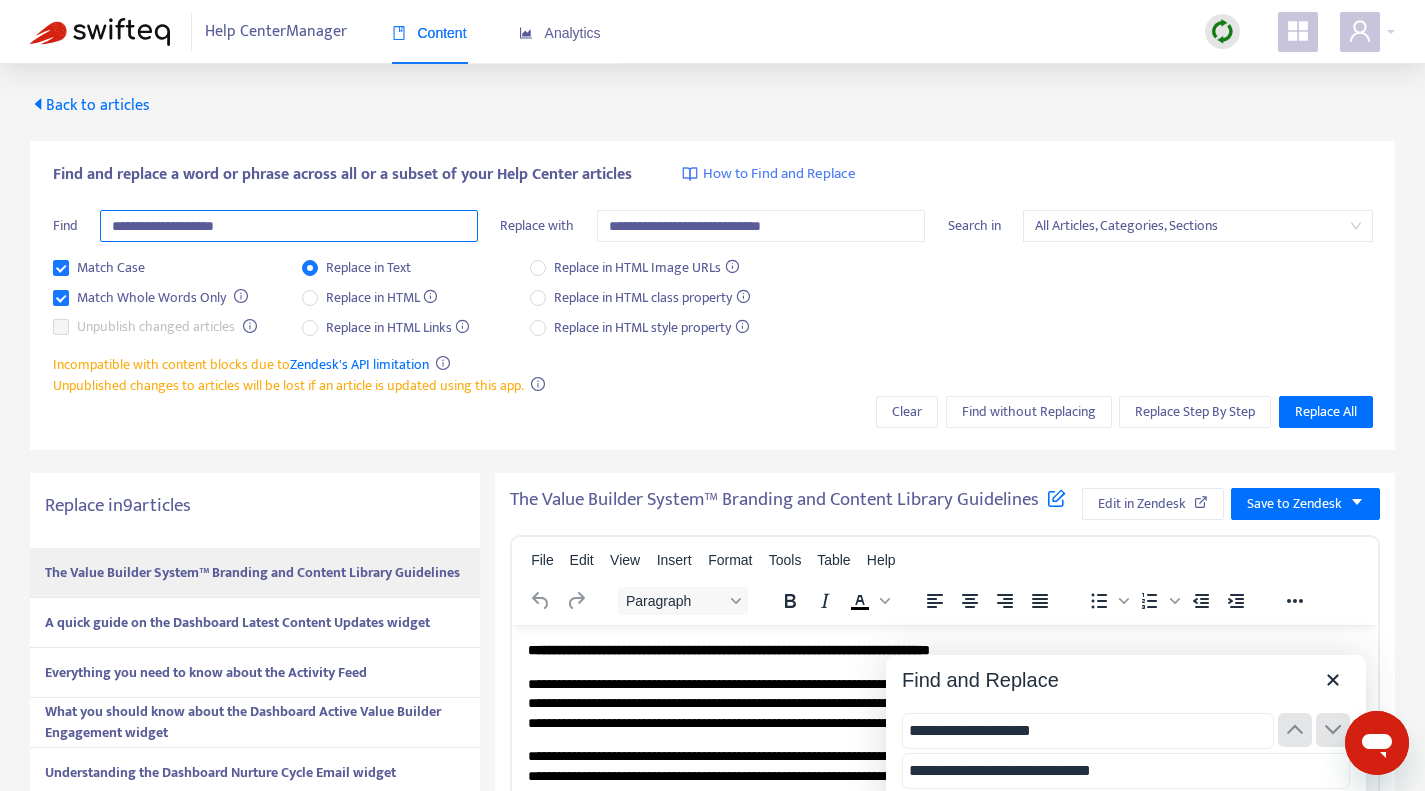 click on "**********" at bounding box center (289, 226) 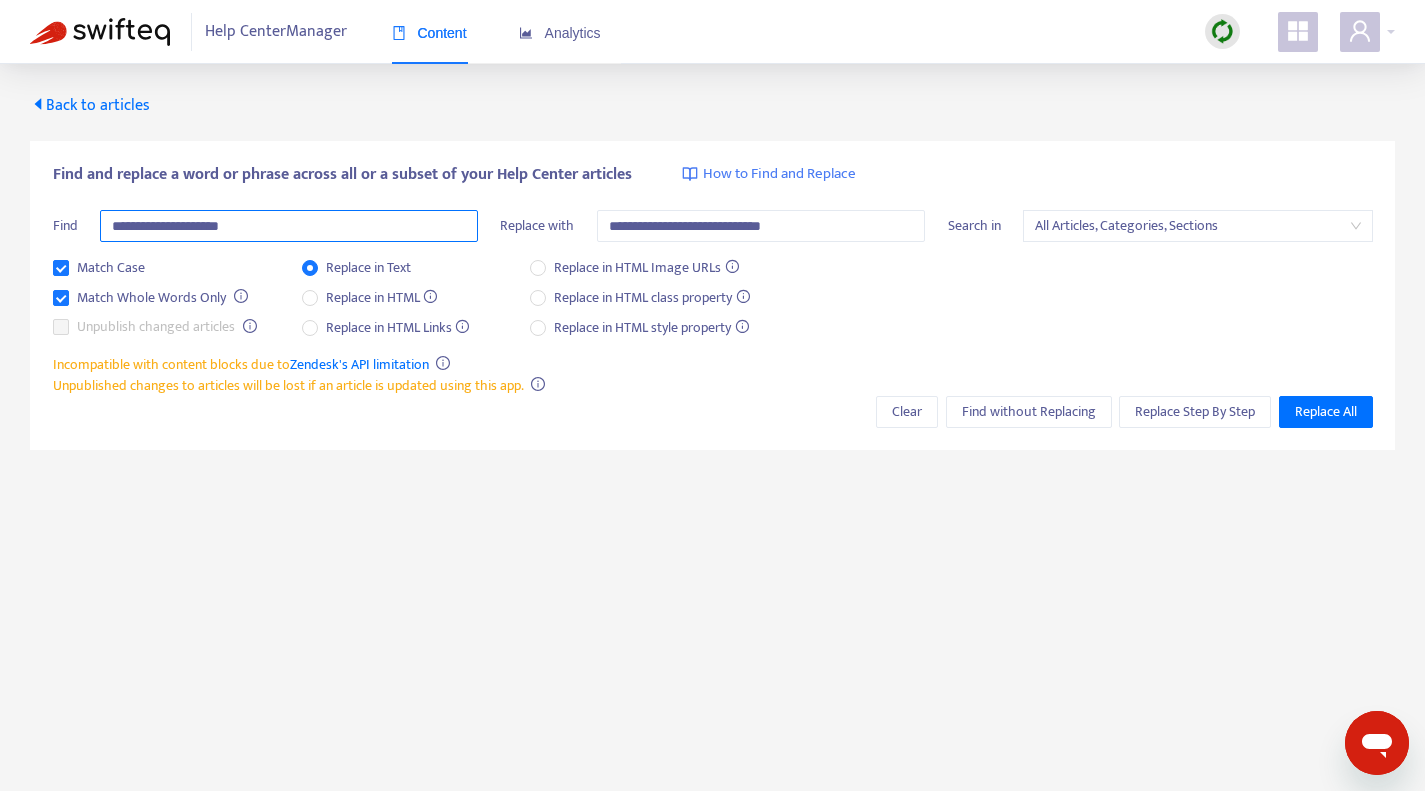 type on "**********" 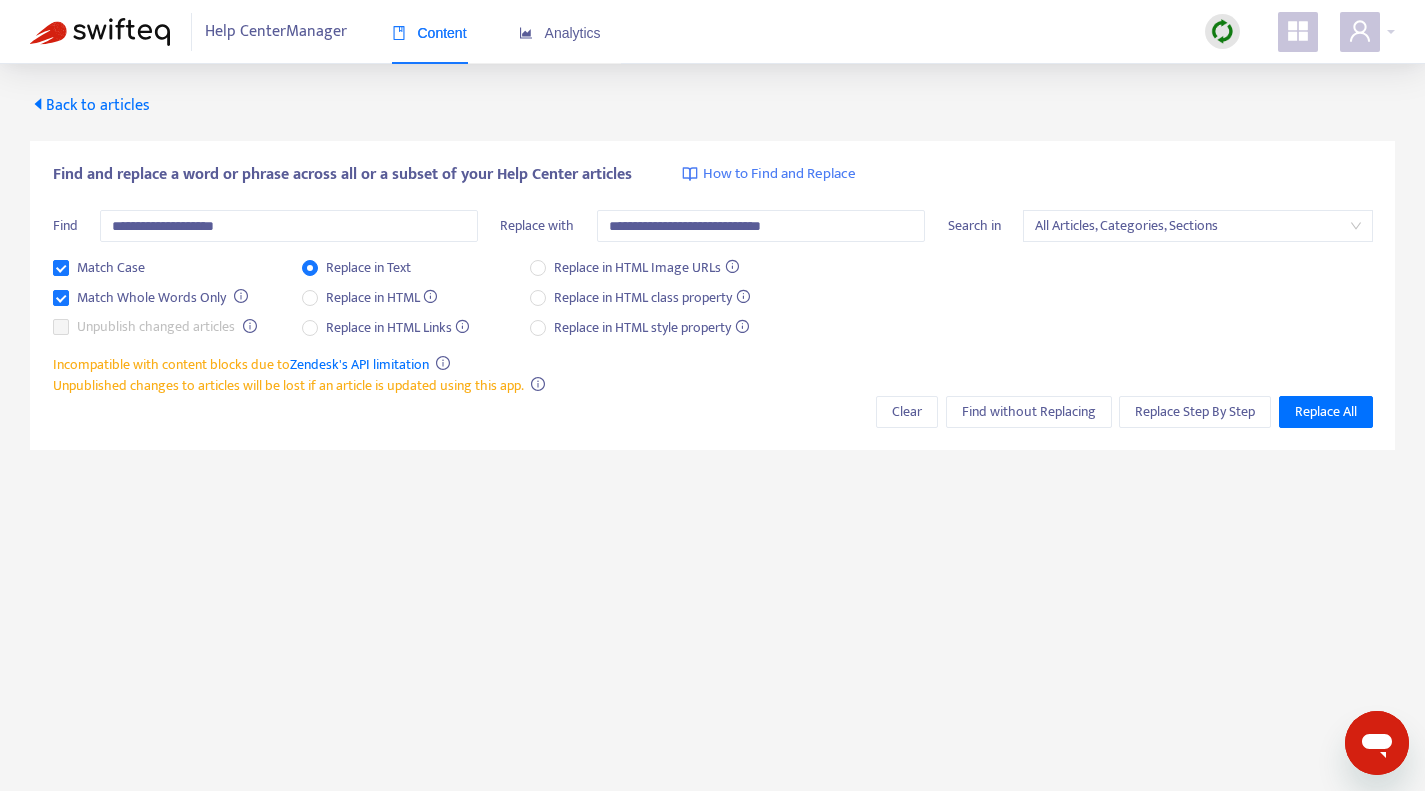 click on "Match Case Match Whole Words Only Unpublish changed articles Replace in Text Replace in HTML Replace in HTML Links Replace in HTML Image URLs Replace in HTML class property Replace in HTML style property" at bounding box center (713, 305) 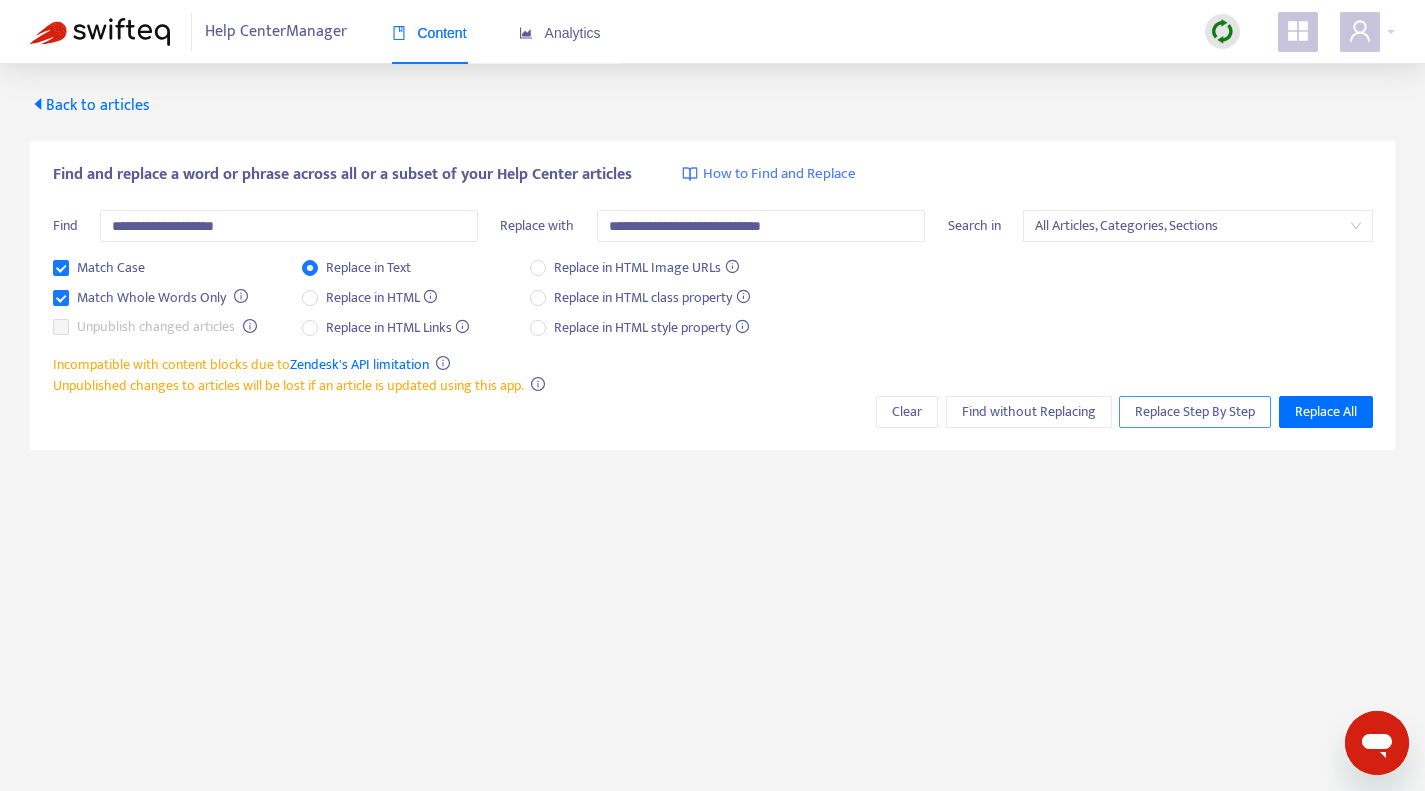 click on "Replace Step By Step" at bounding box center [1195, 412] 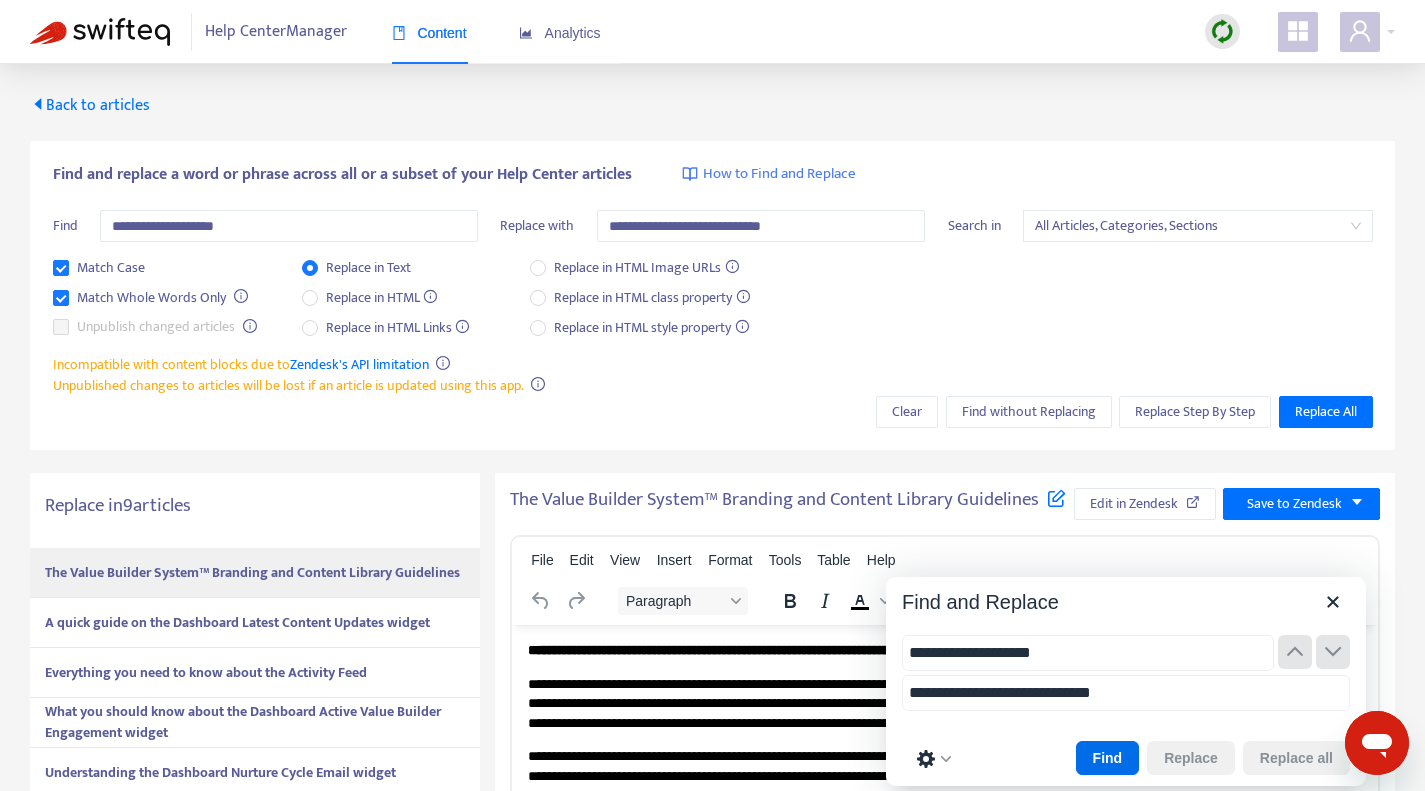 scroll, scrollTop: 0, scrollLeft: 0, axis: both 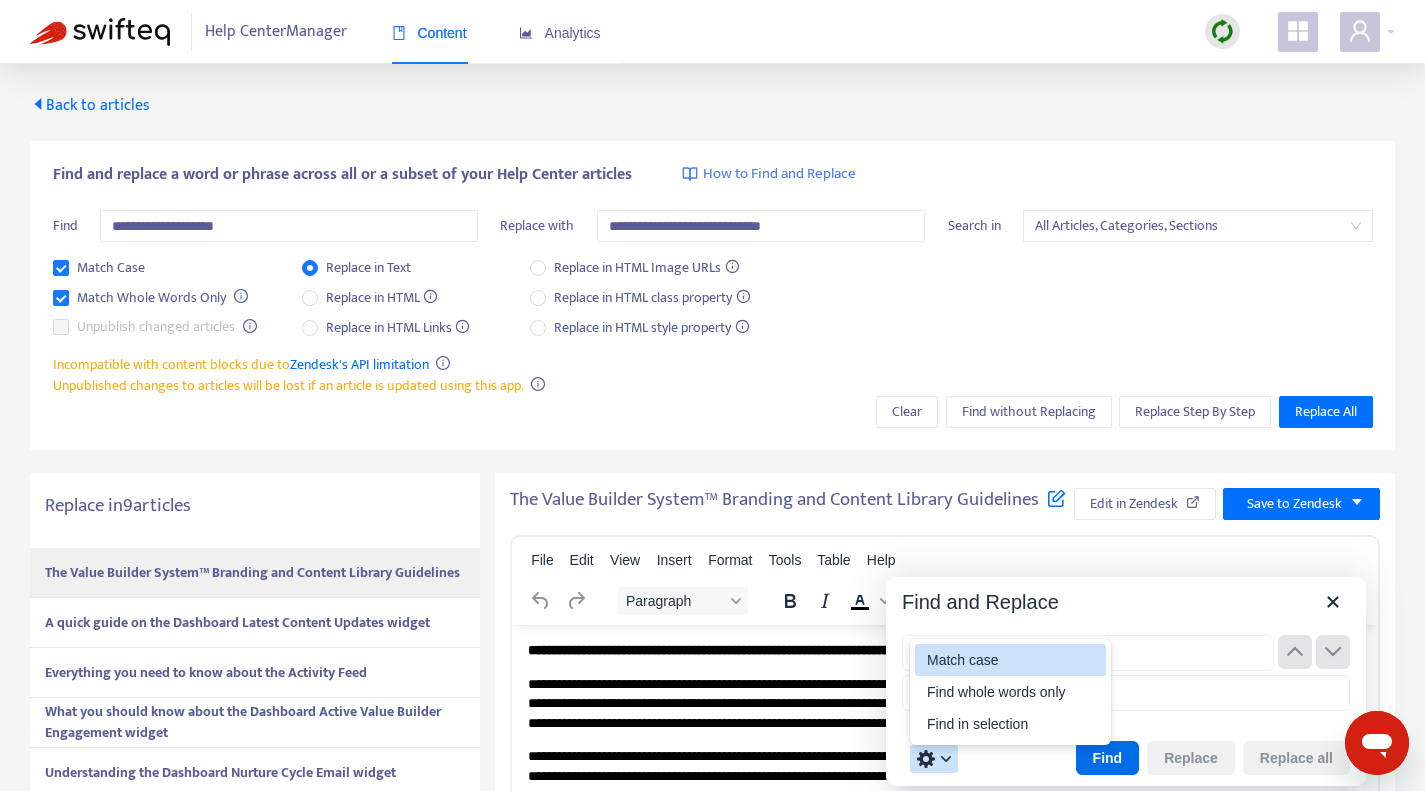 type on "**********" 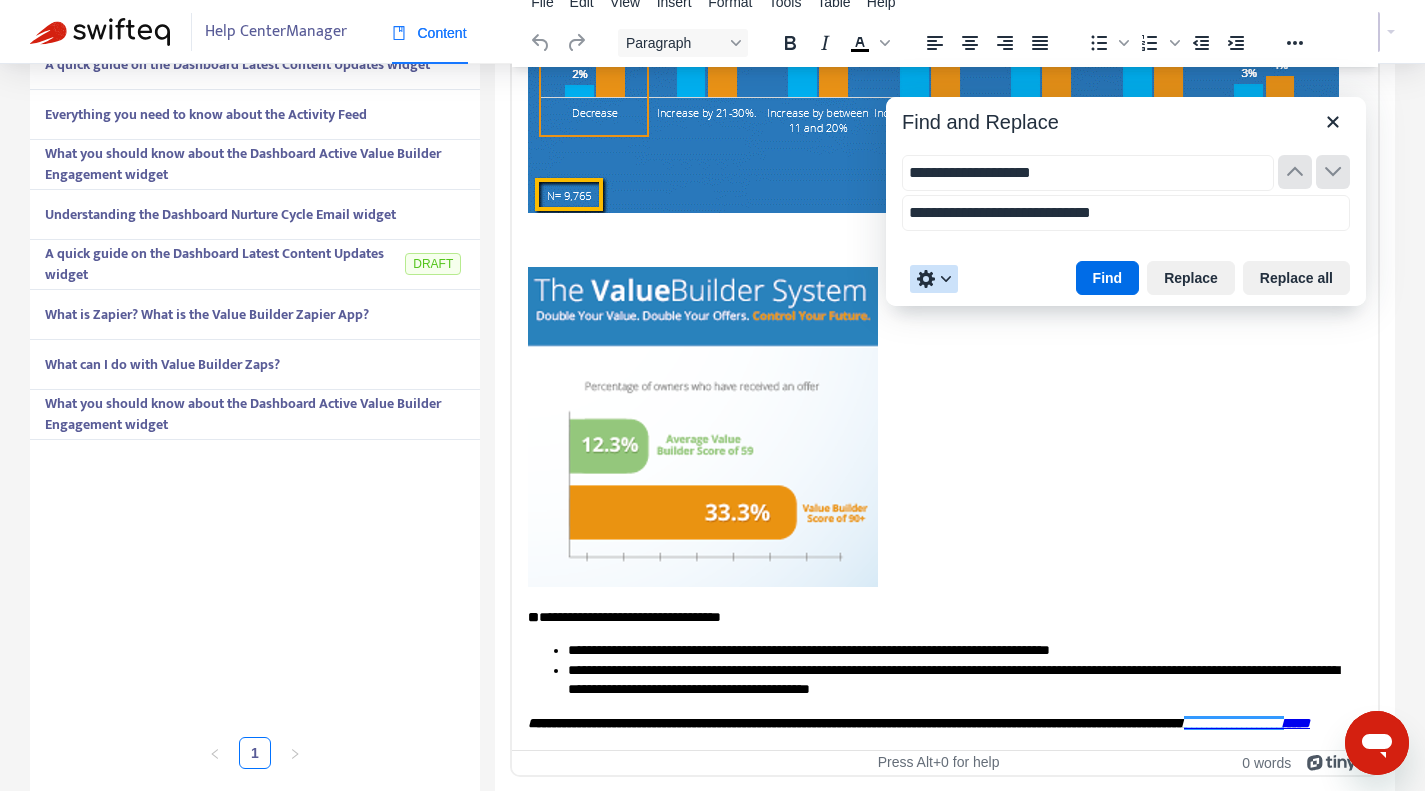 scroll, scrollTop: 458, scrollLeft: 0, axis: vertical 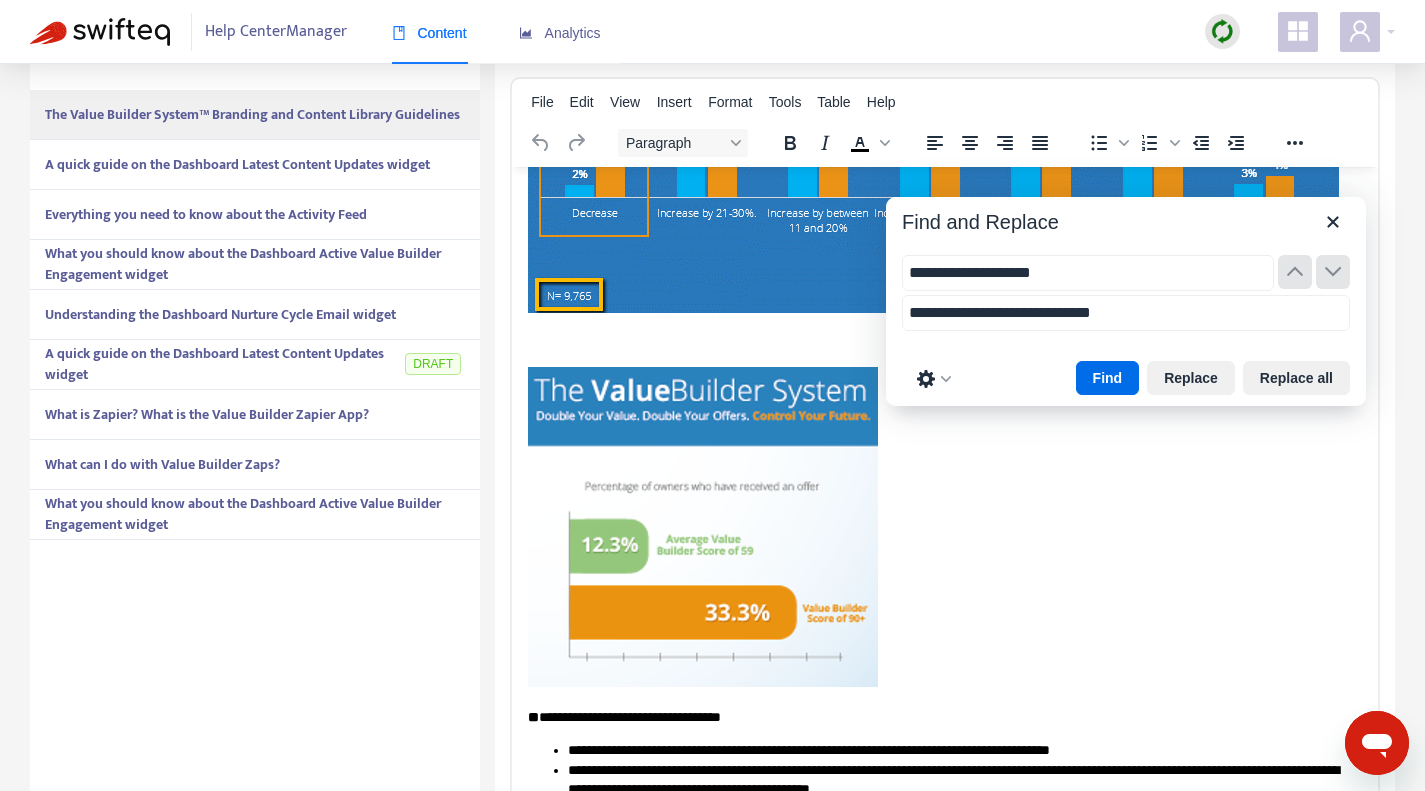 click on "A quick guide on the Dashboard Latest Content Updates widget" at bounding box center (237, 164) 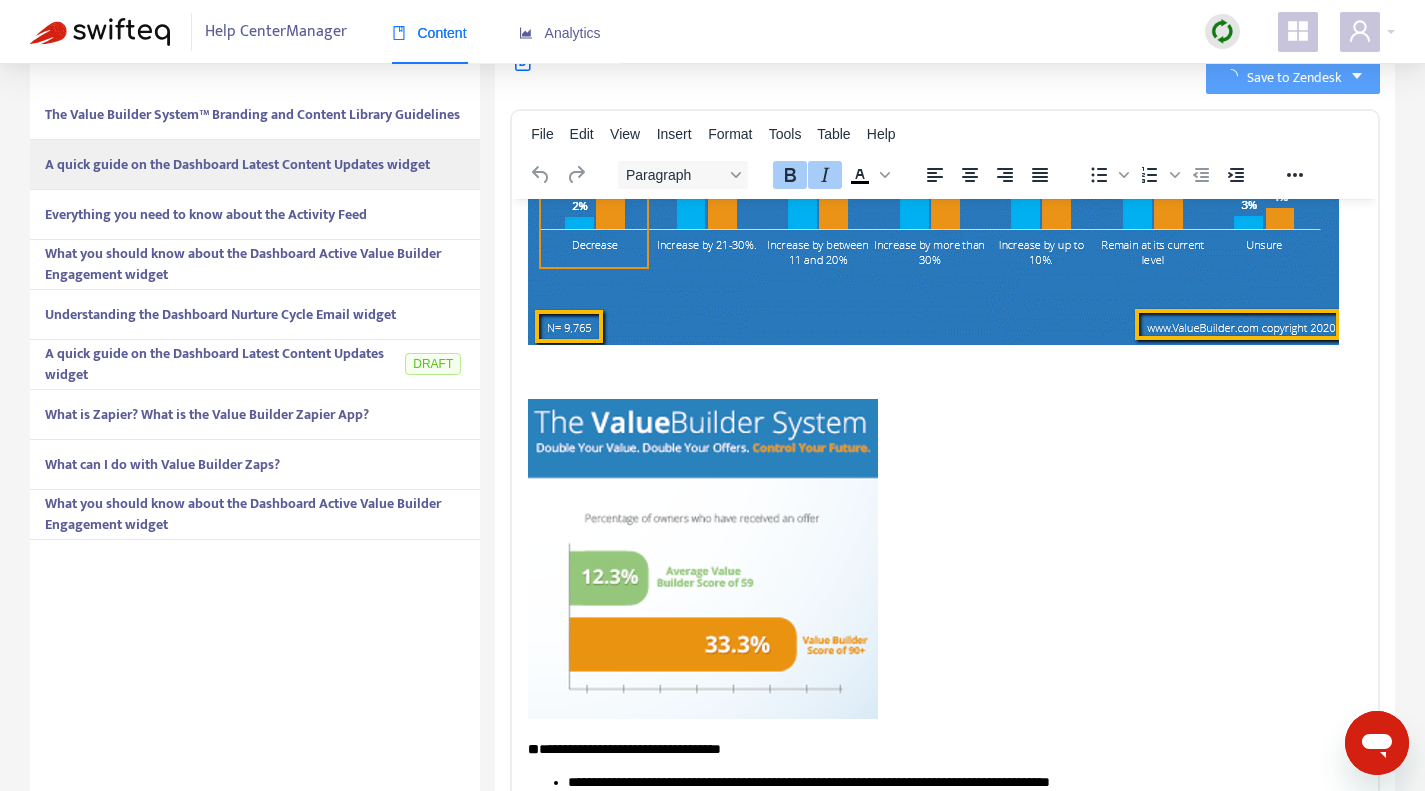 scroll, scrollTop: 0, scrollLeft: 0, axis: both 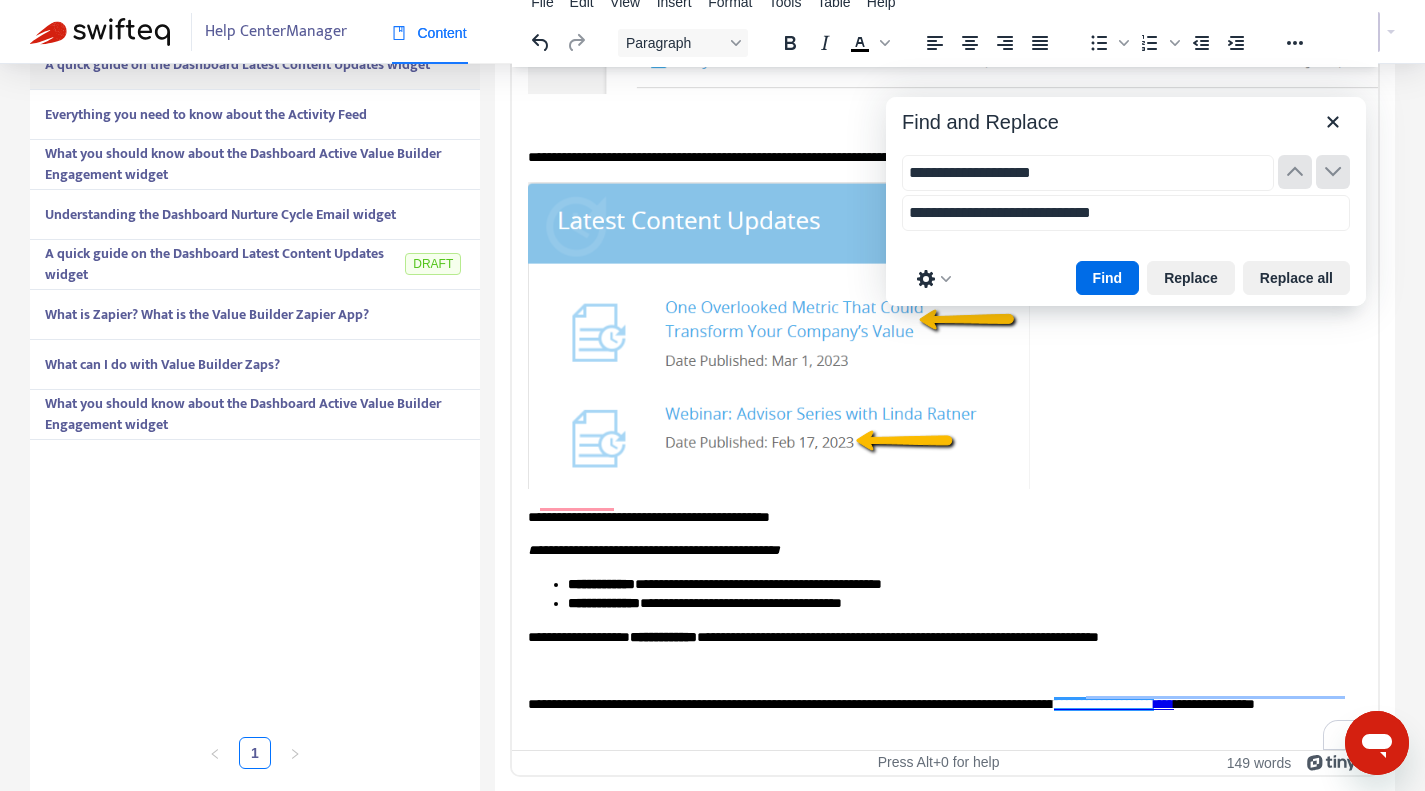 click on "Understanding the Dashboard Nurture Cycle Email widget" at bounding box center (220, 214) 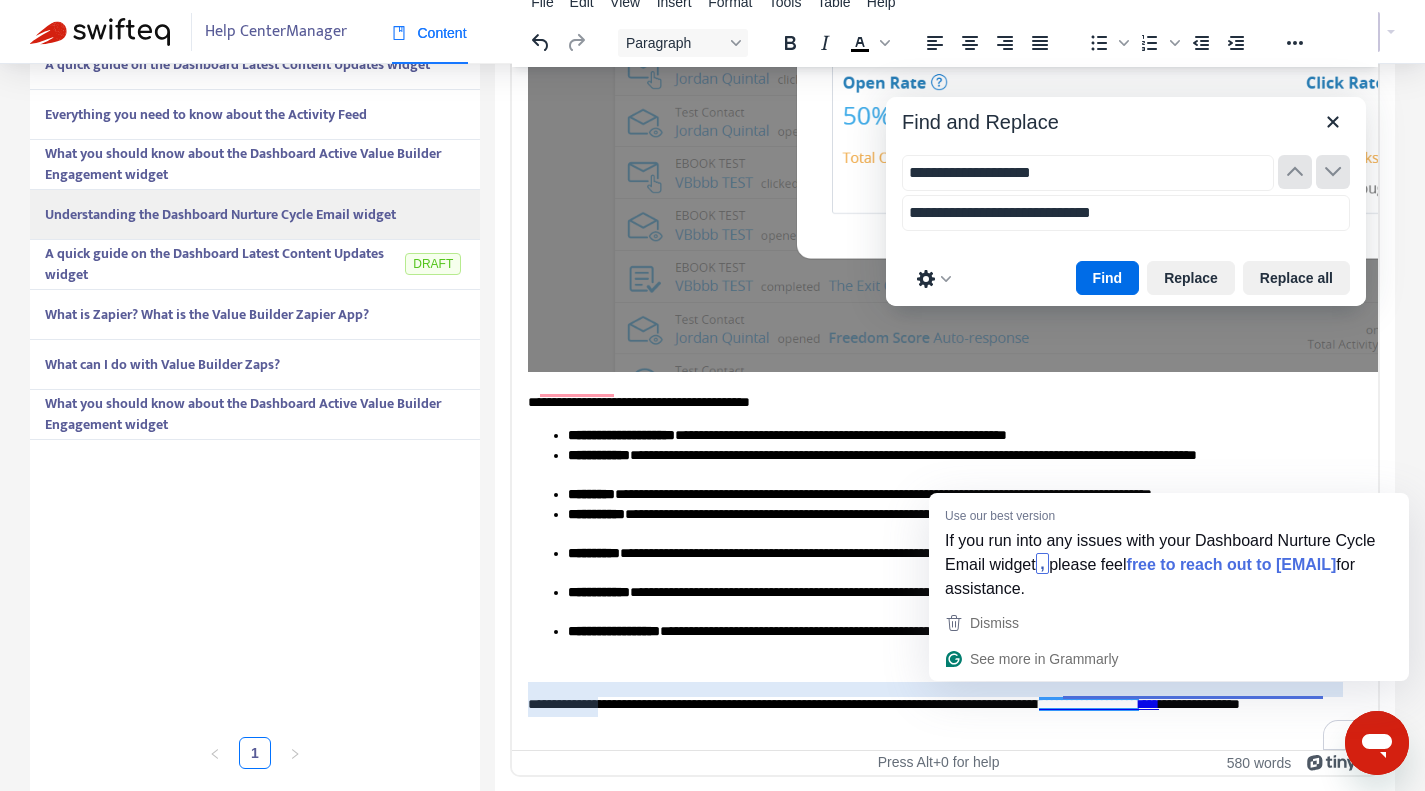 click on "**********" 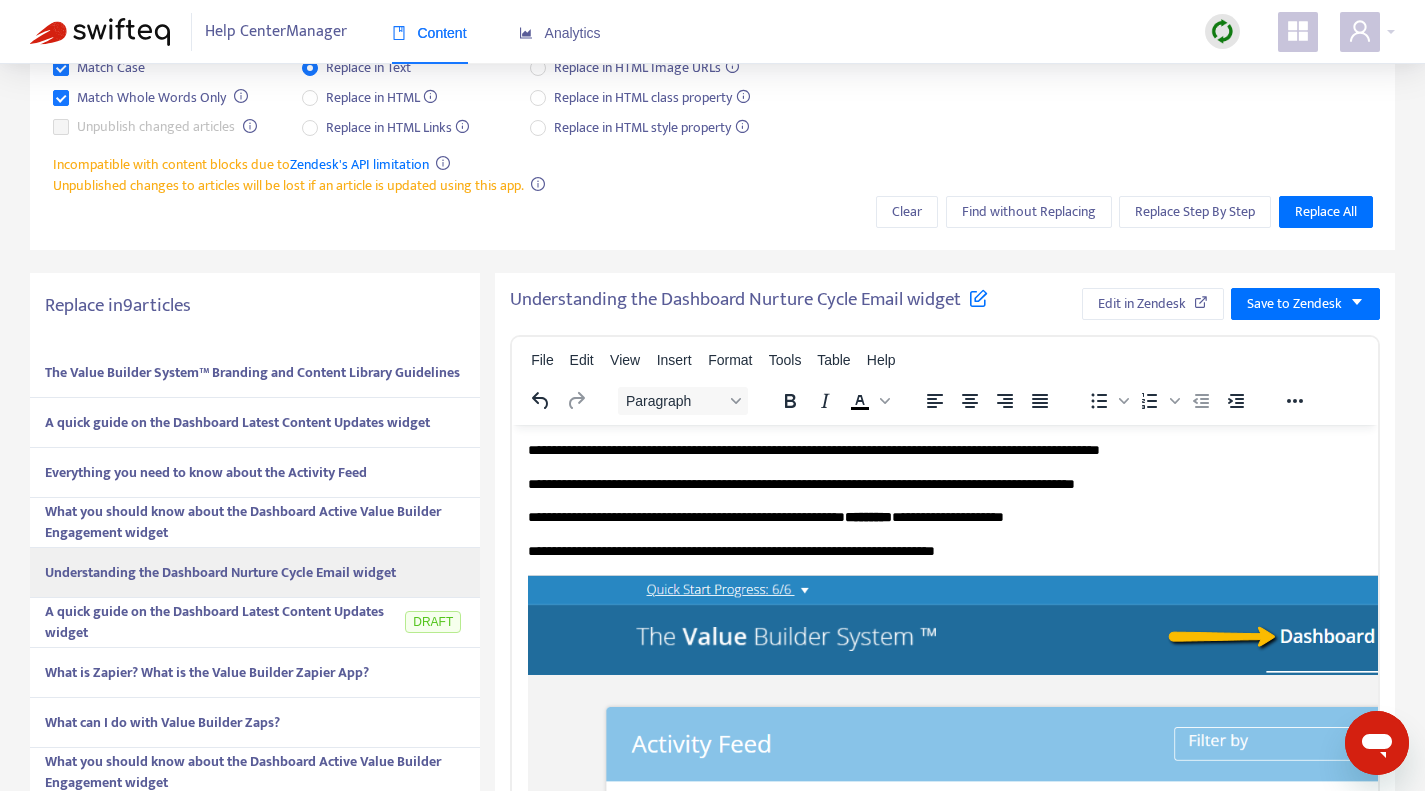 click on "A quick guide on the Dashboard Latest Content Updates widget" at bounding box center (223, 622) 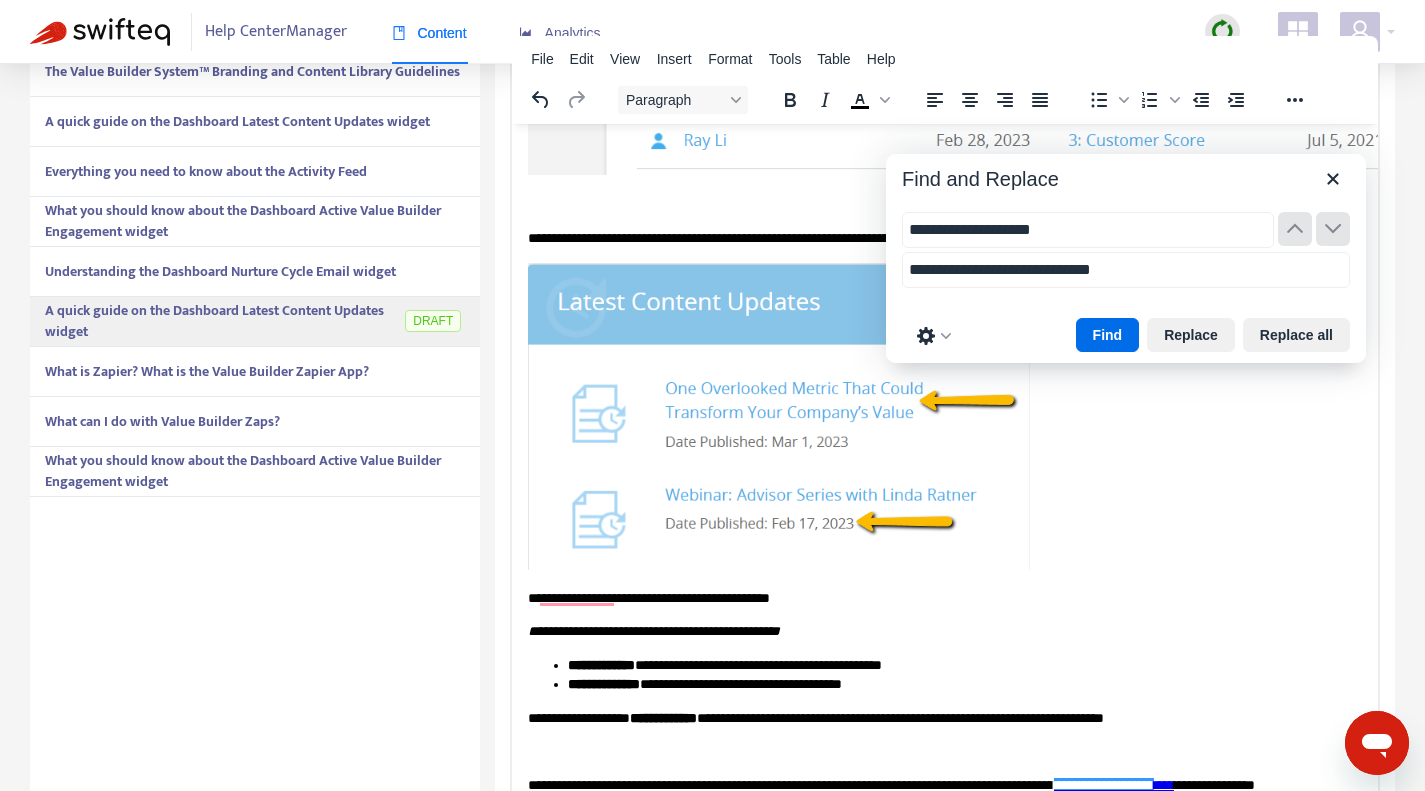click on "What is Zapier? What is the Value Builder Zapier App?" at bounding box center (207, 371) 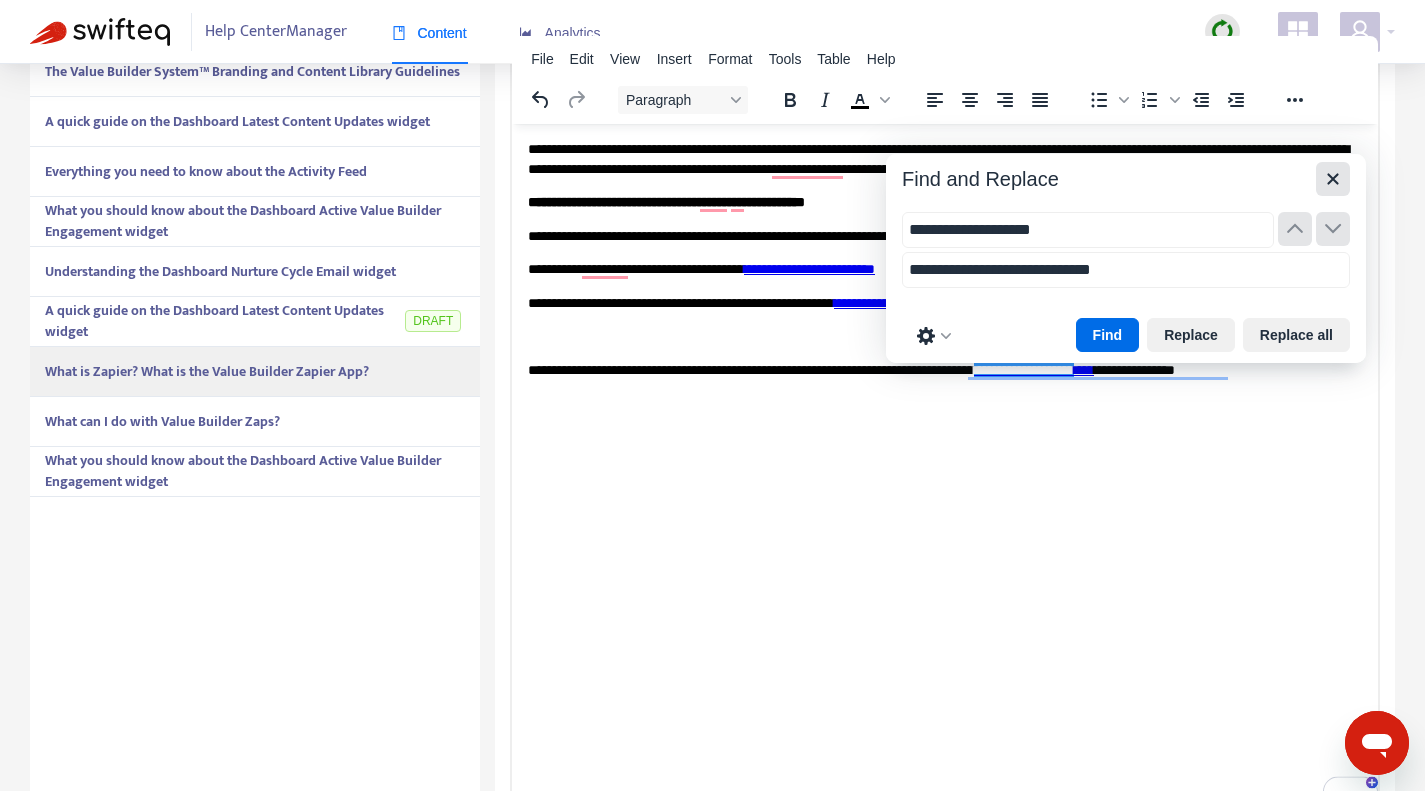 drag, startPoint x: 1329, startPoint y: 160, endPoint x: 613, endPoint y: 111, distance: 717.67474 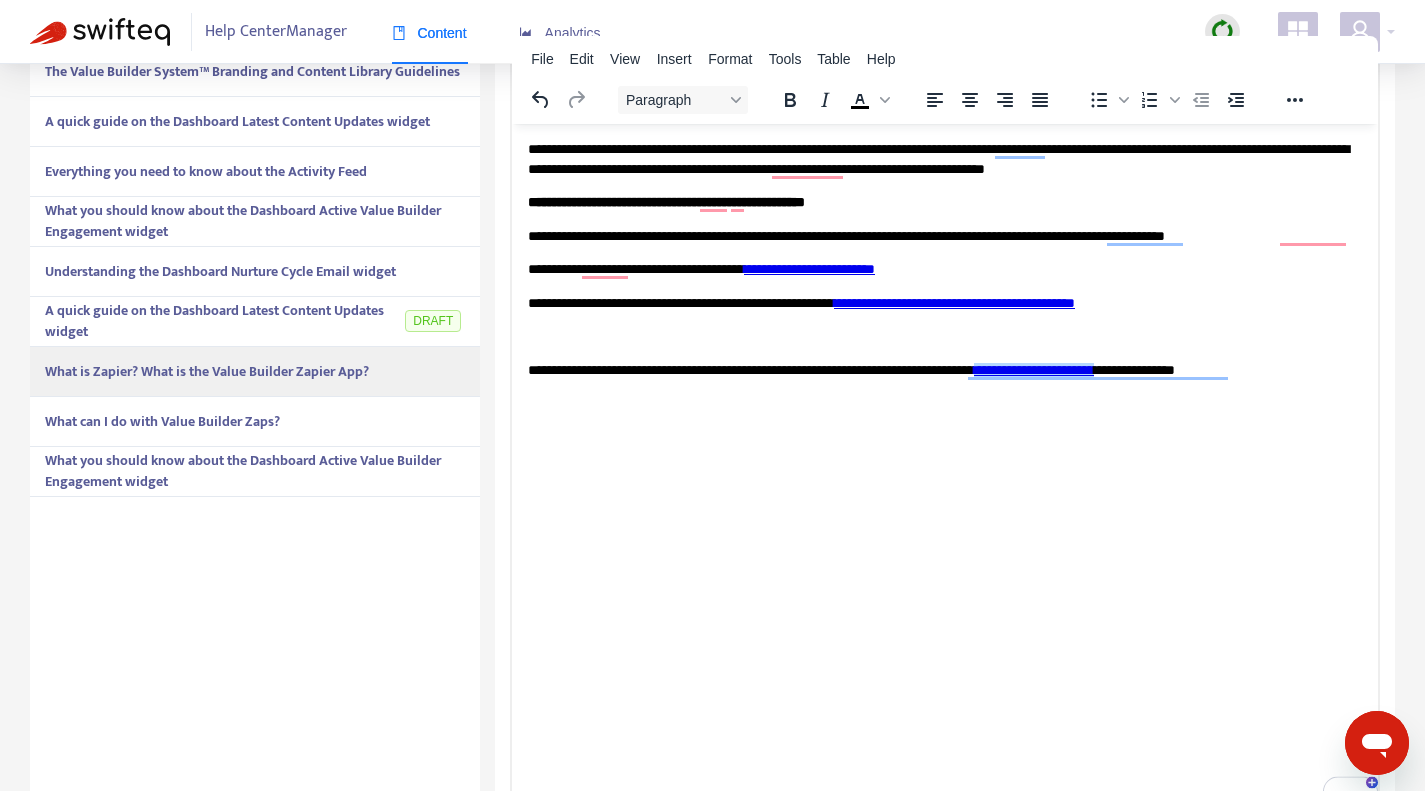 click on "What can I do with Value Builder Zaps?" at bounding box center [255, 422] 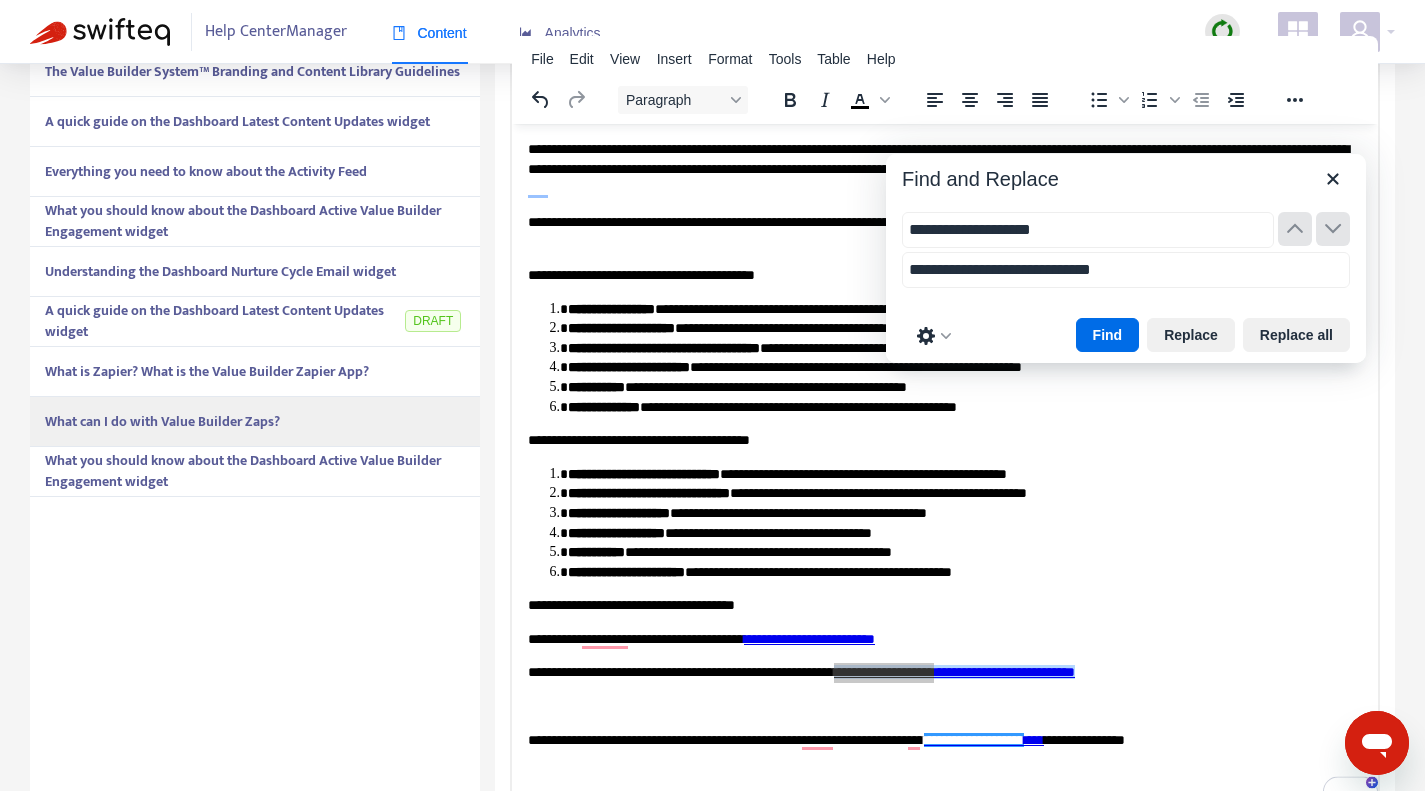 click on "What you should know about the Dashboard Active Value Builder Engagement widget" at bounding box center (255, 471) 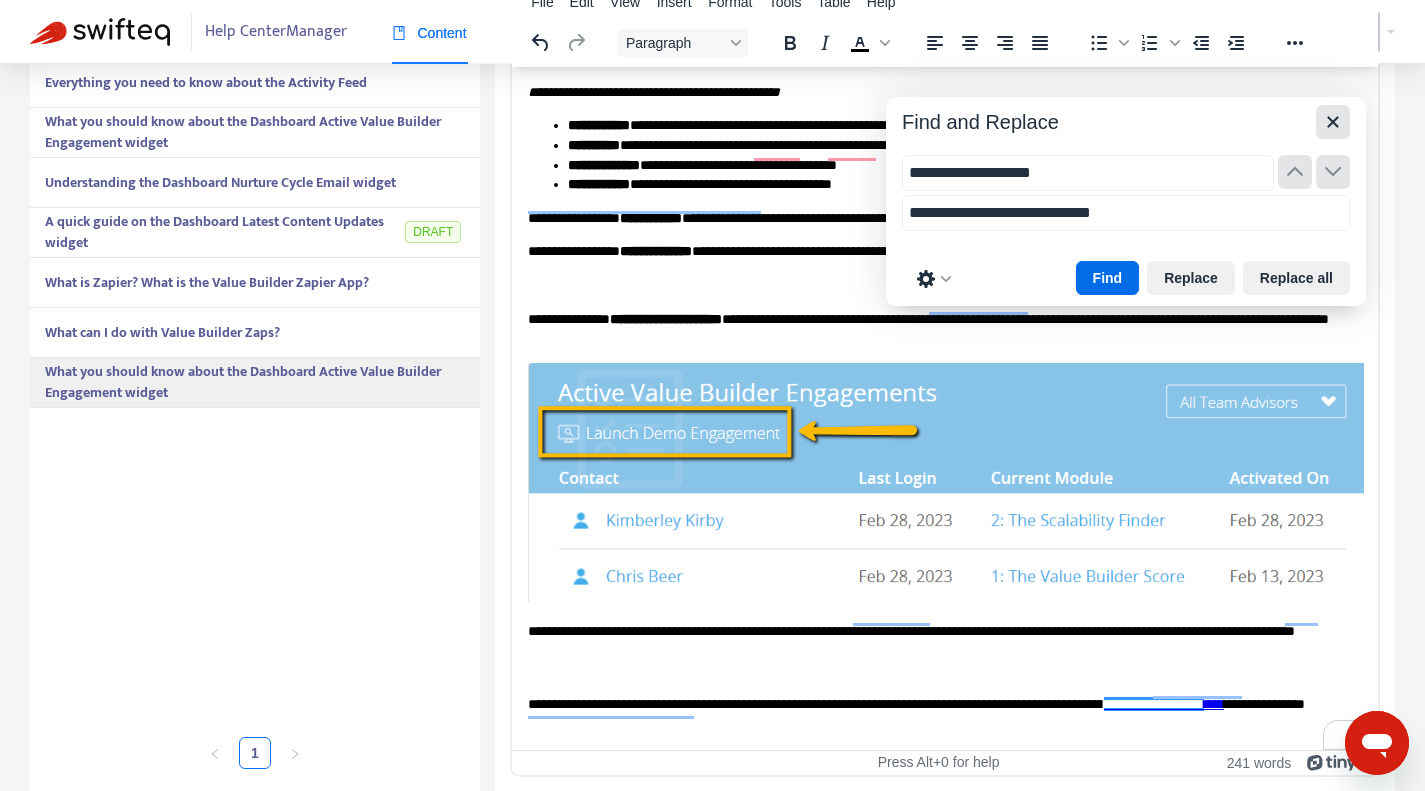 click 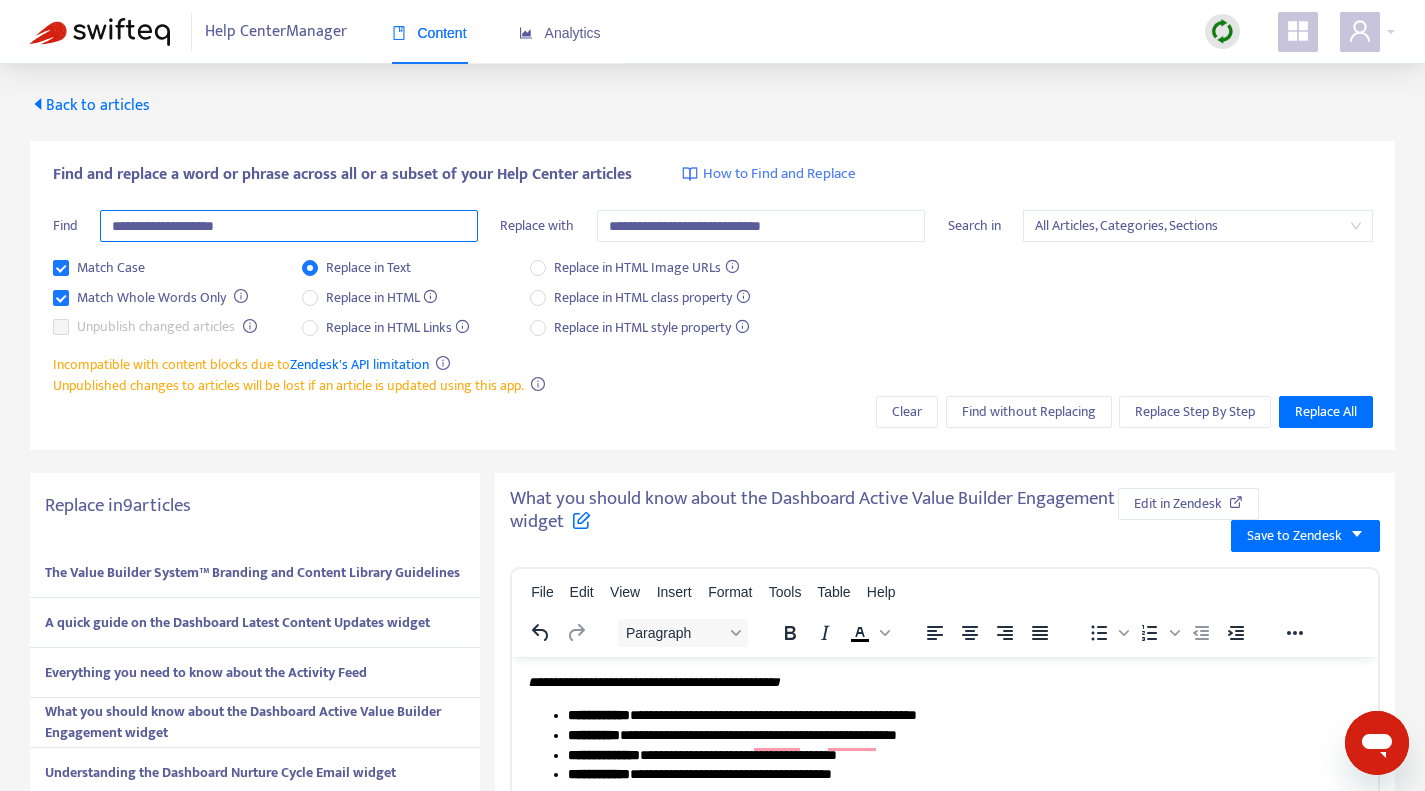 click on "**********" at bounding box center [289, 226] 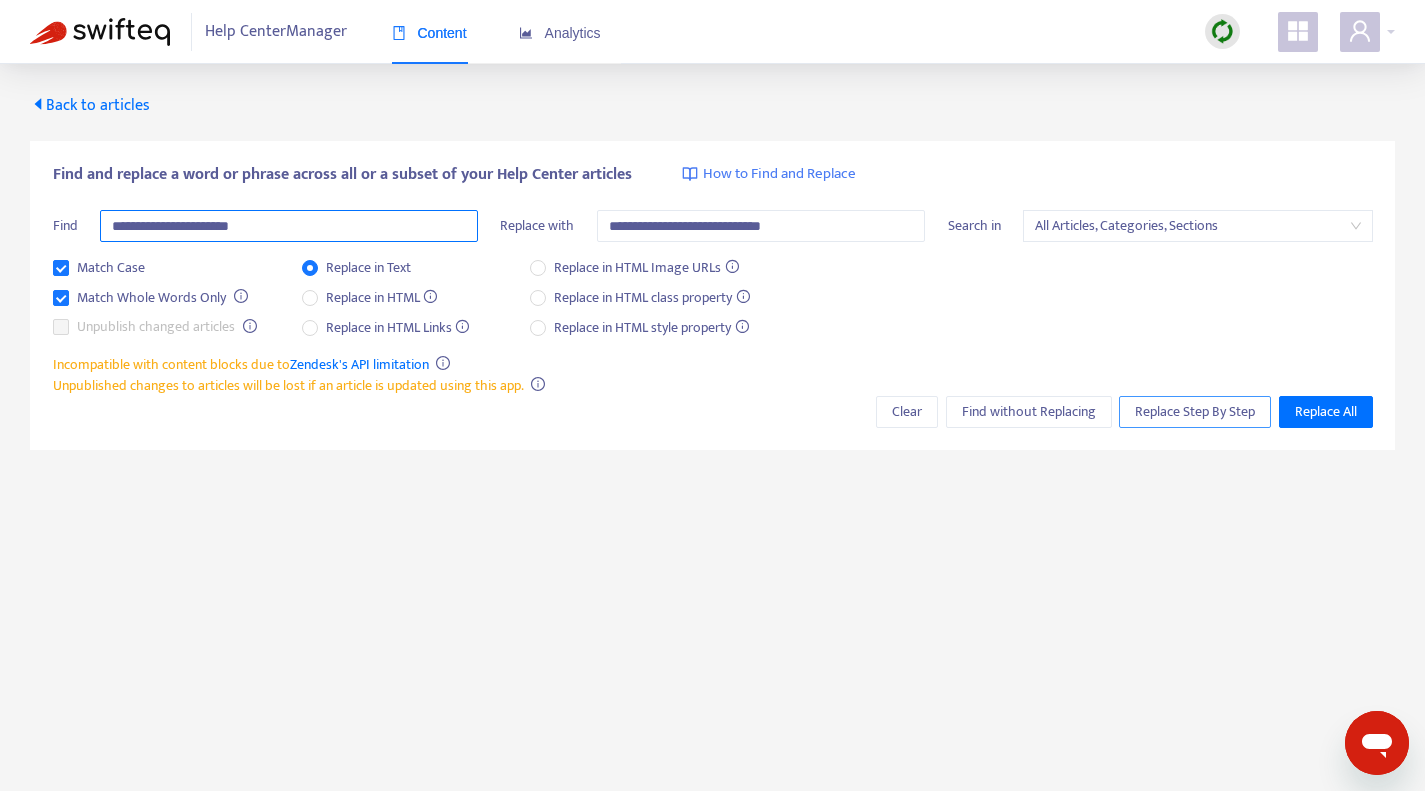 type on "**********" 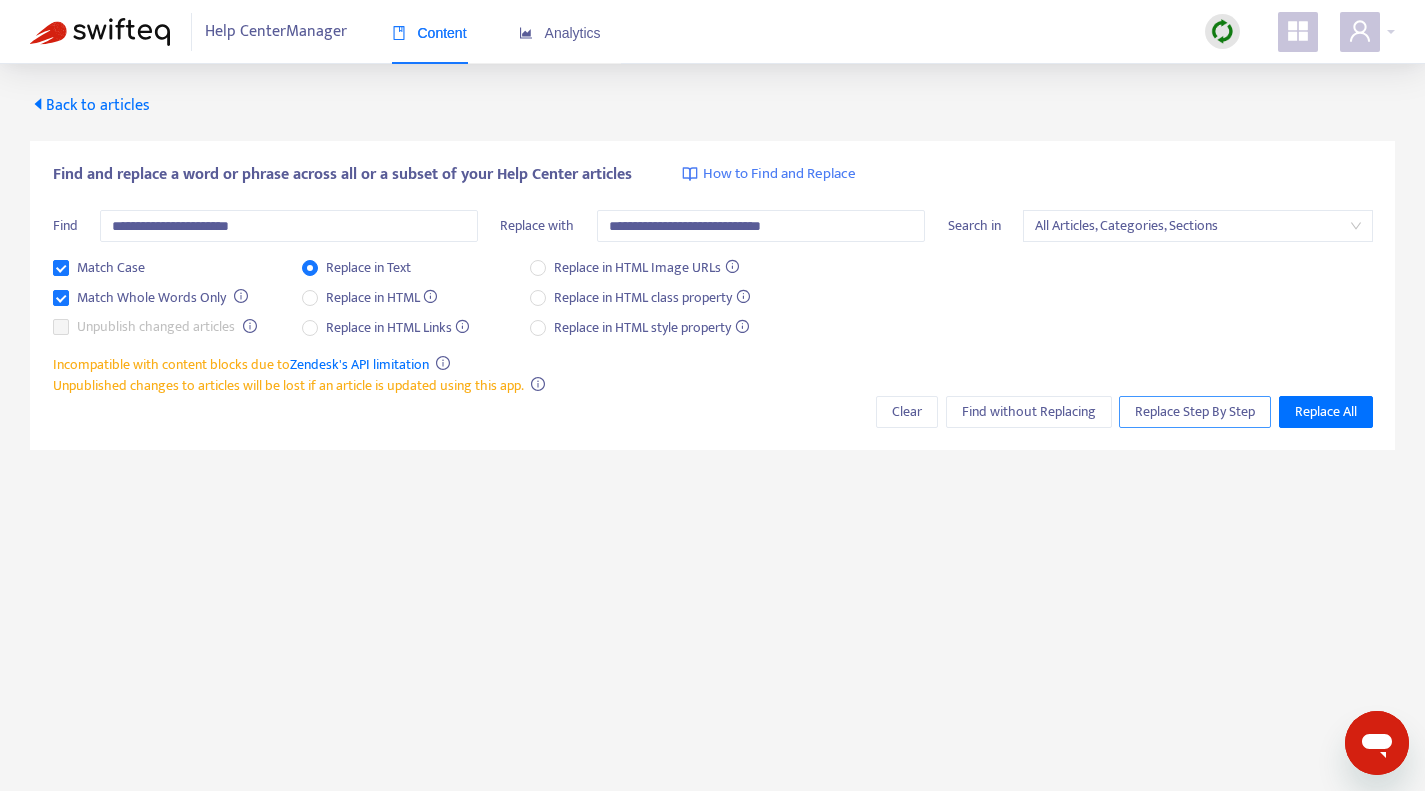 click on "Replace Step By Step" at bounding box center (1195, 412) 